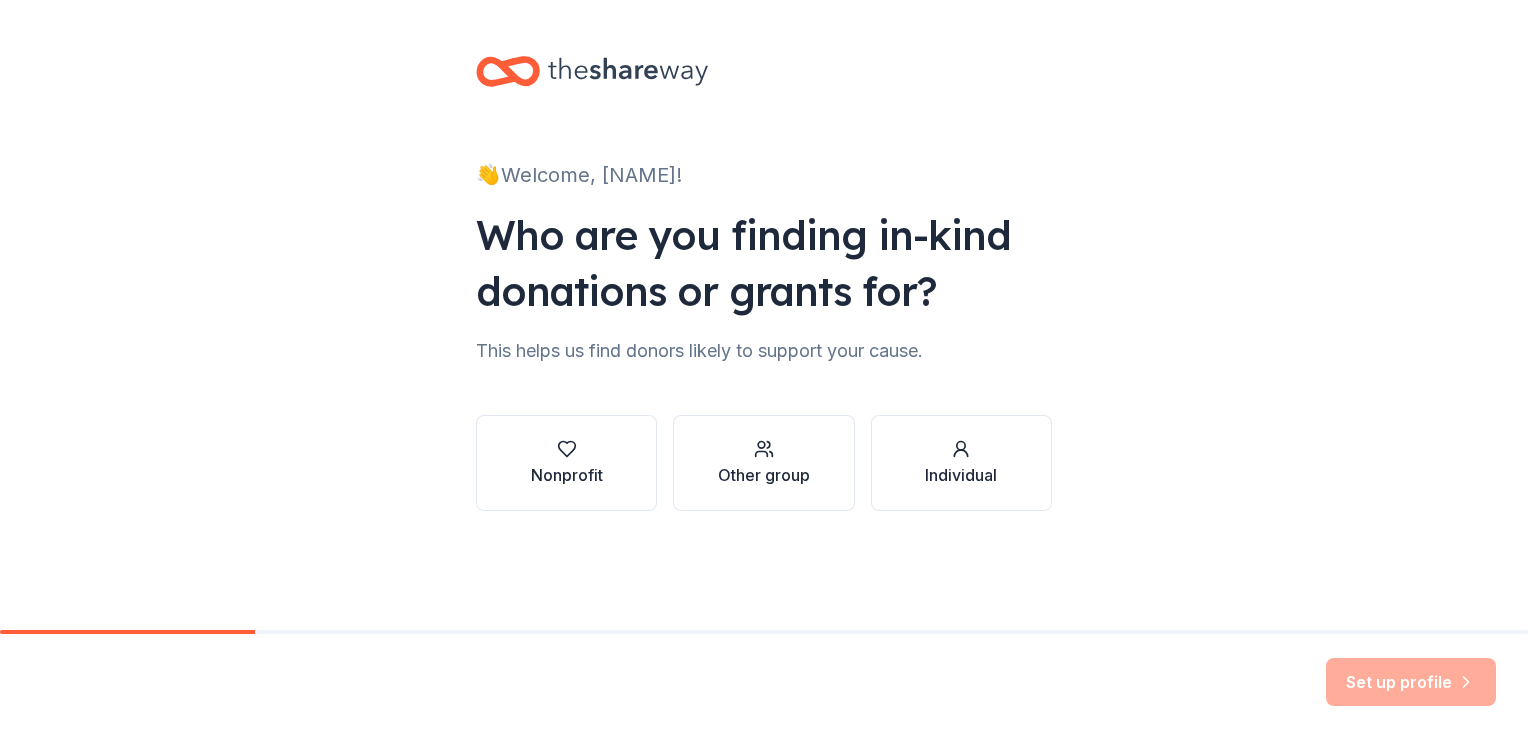 scroll, scrollTop: 0, scrollLeft: 0, axis: both 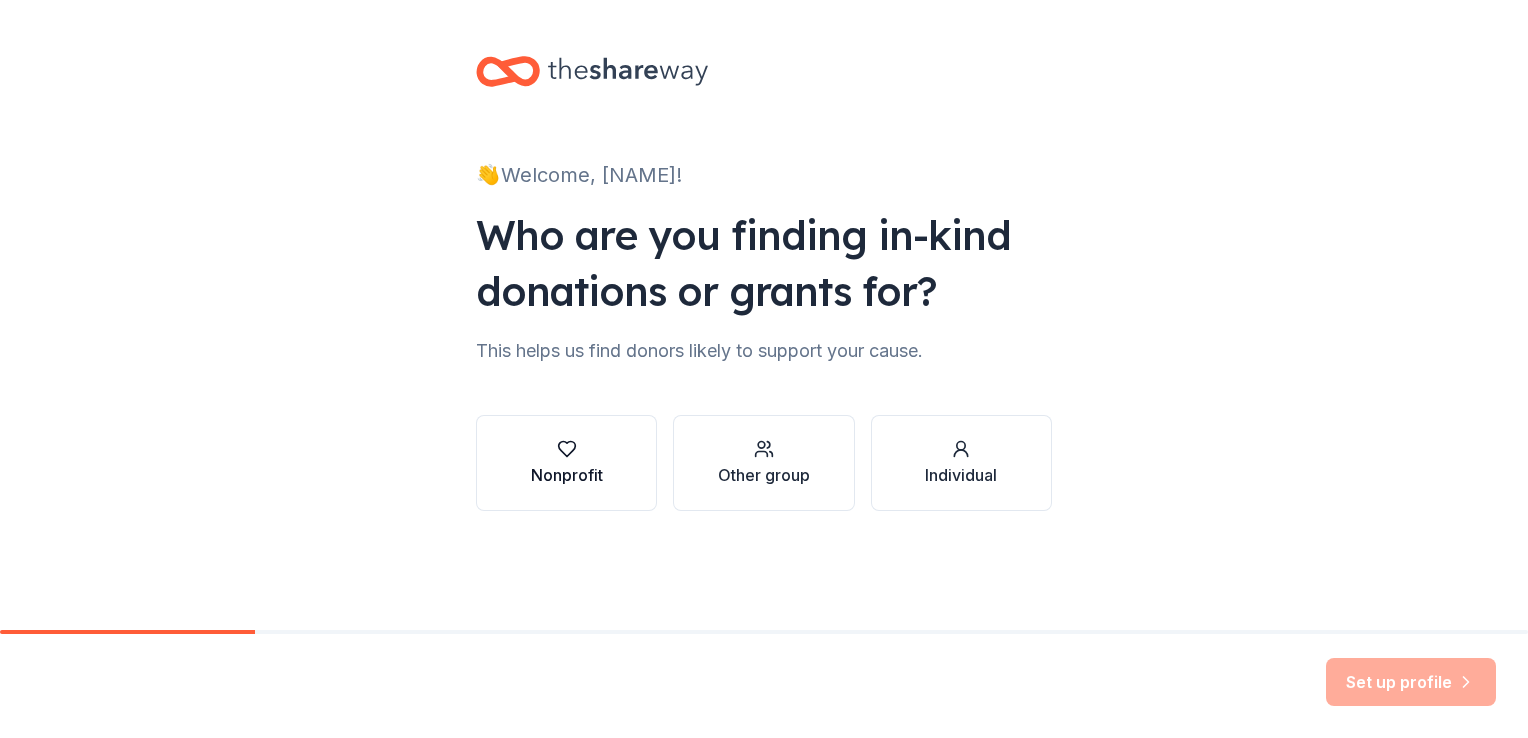 click on "Nonprofit" at bounding box center [567, 475] 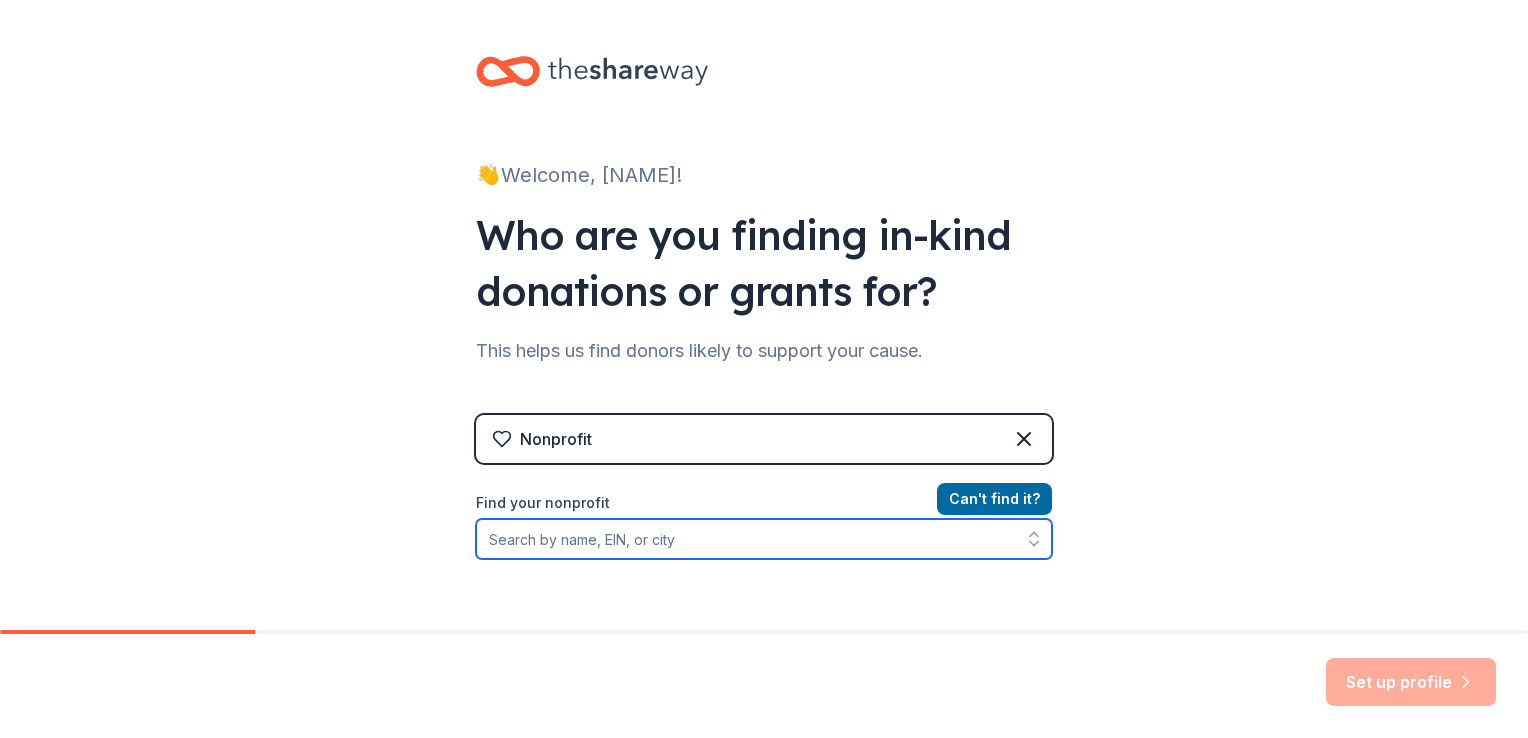 click on "Find your nonprofit" at bounding box center (764, 539) 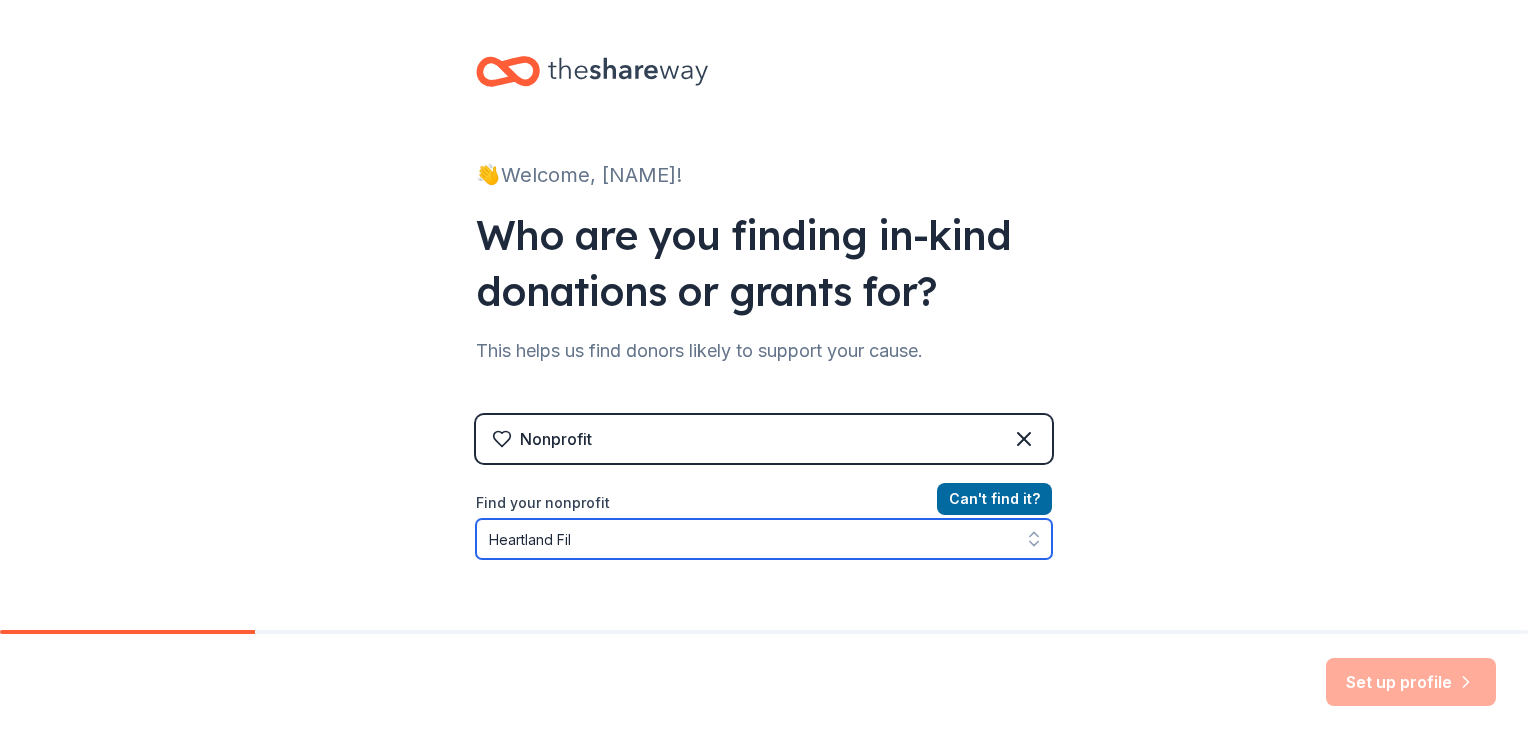 type on "[ORG]" 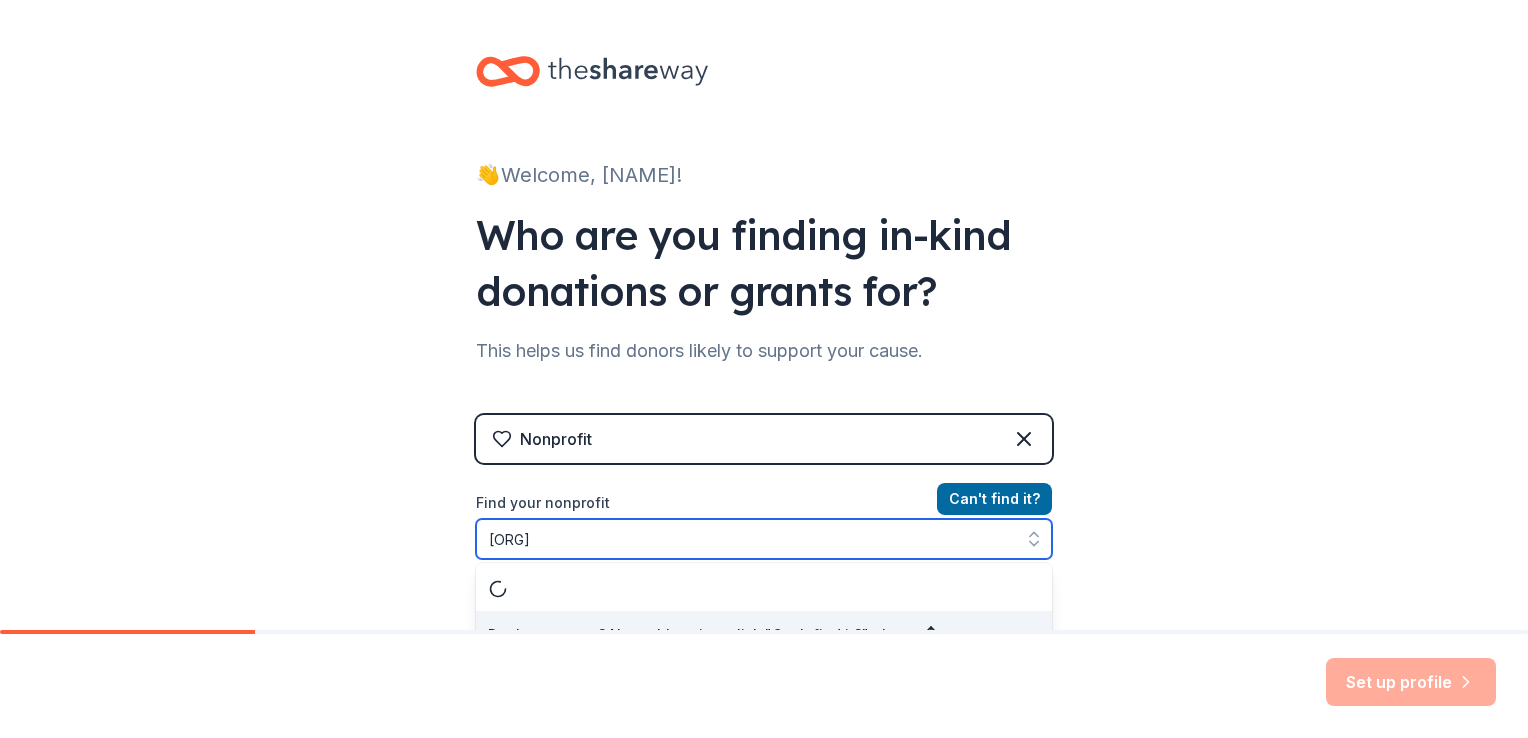 scroll, scrollTop: 28, scrollLeft: 0, axis: vertical 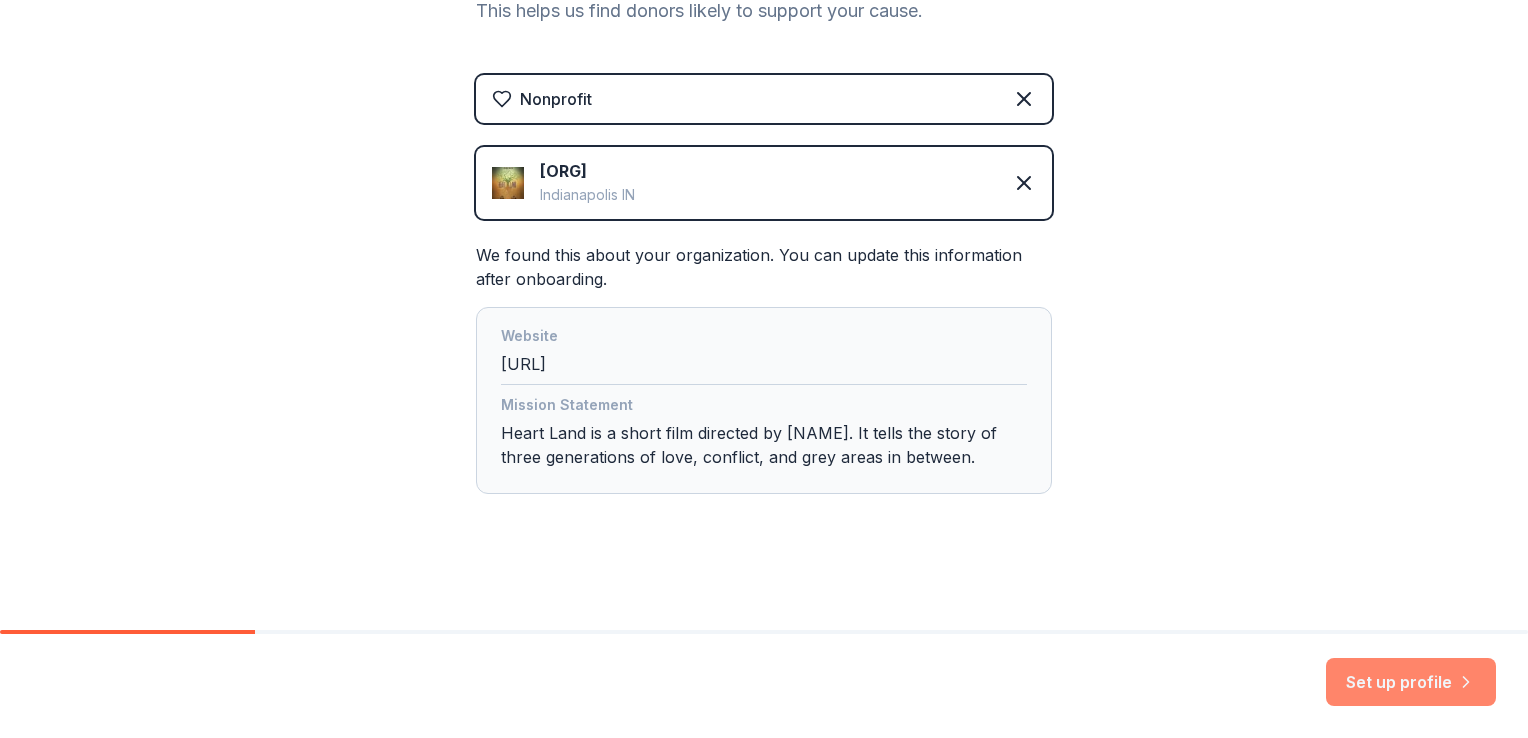 click on "Set up profile" at bounding box center (1411, 682) 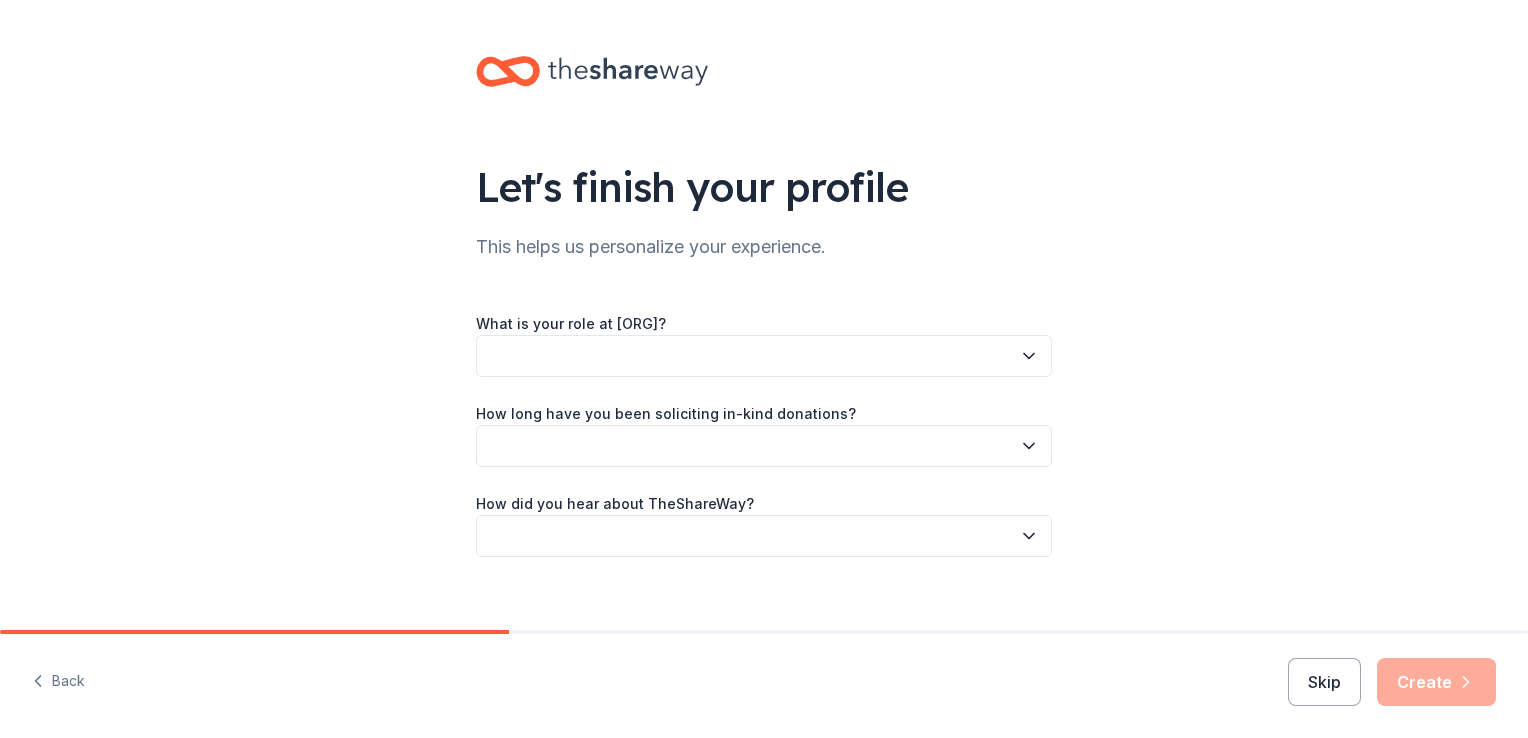 click at bounding box center (764, 356) 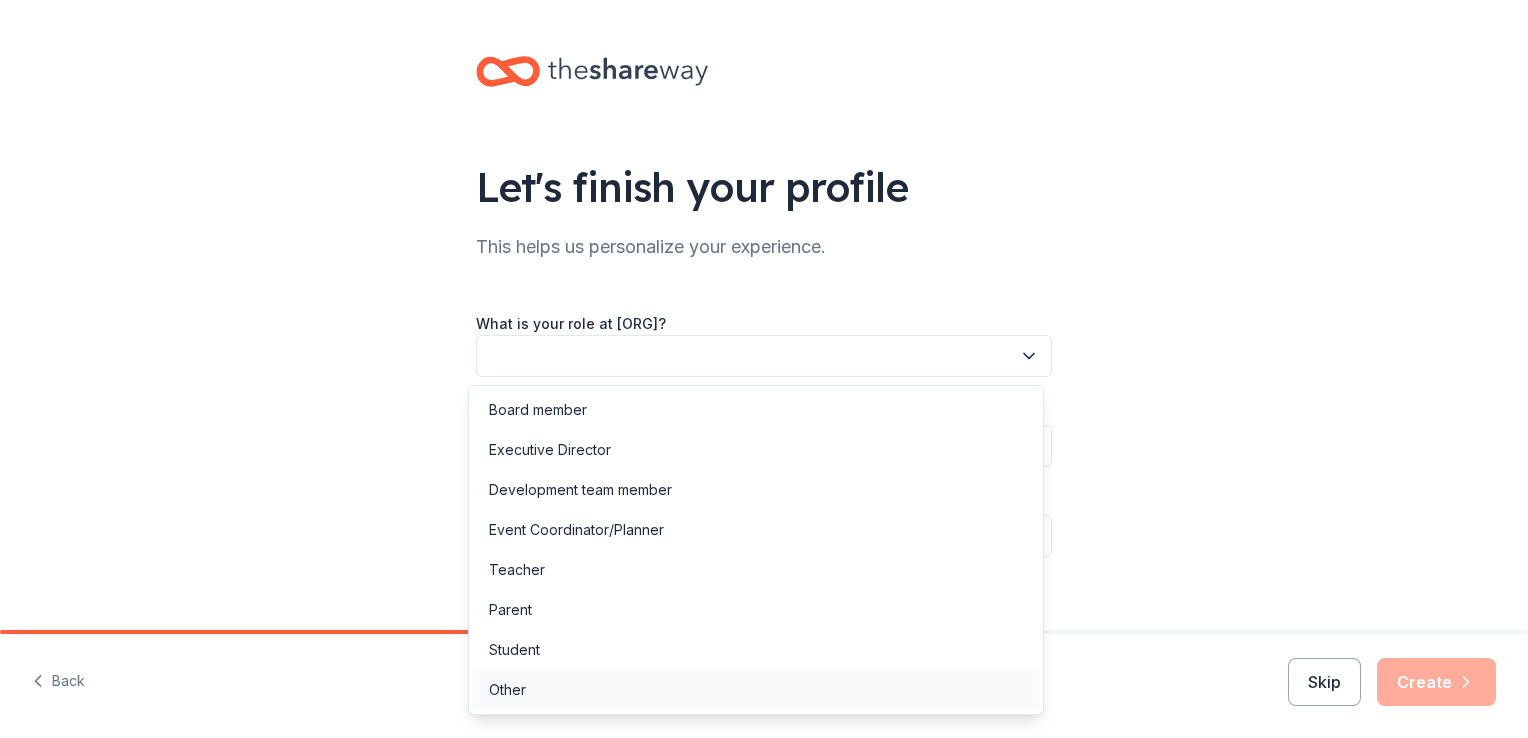 click on "Other" at bounding box center (507, 690) 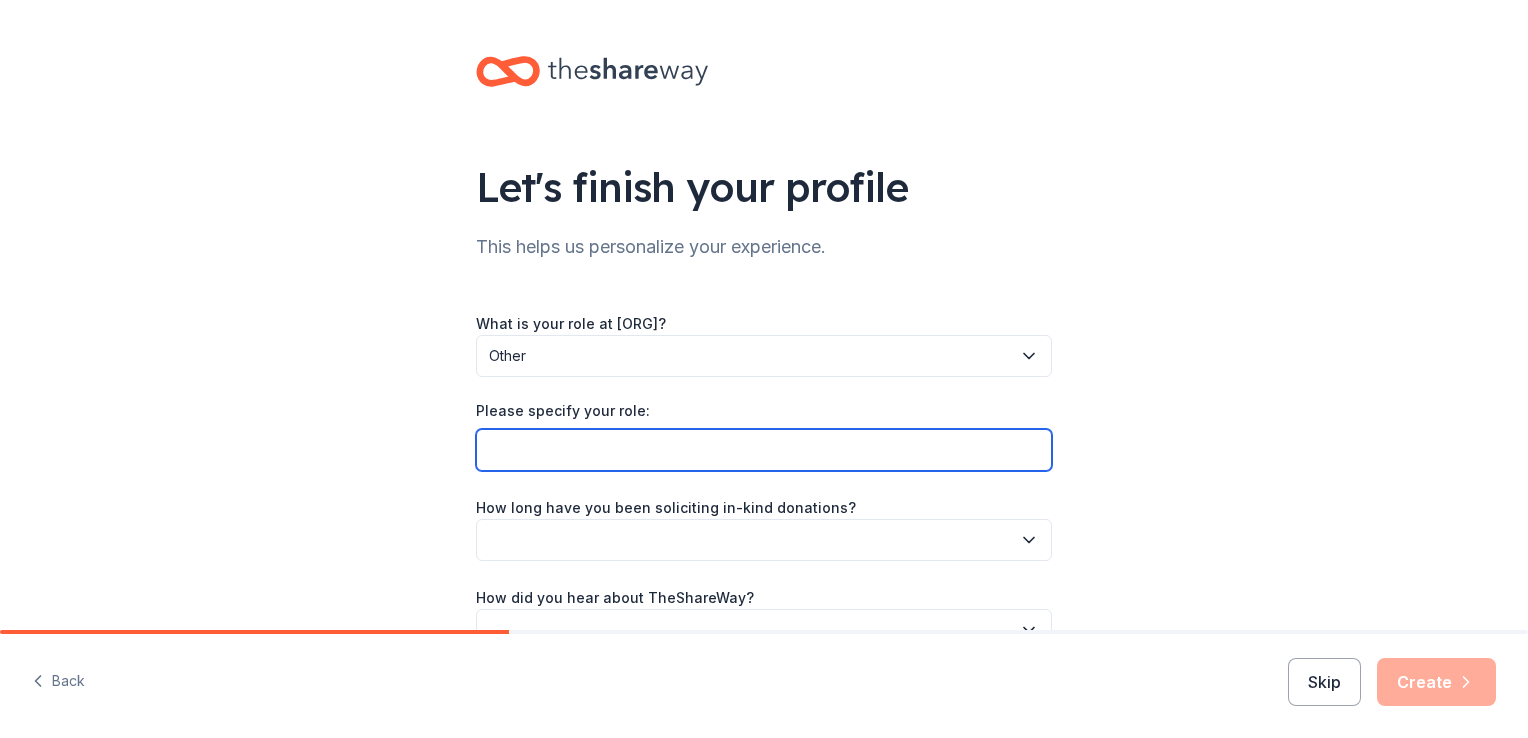 click on "Please specify your role:" at bounding box center (764, 450) 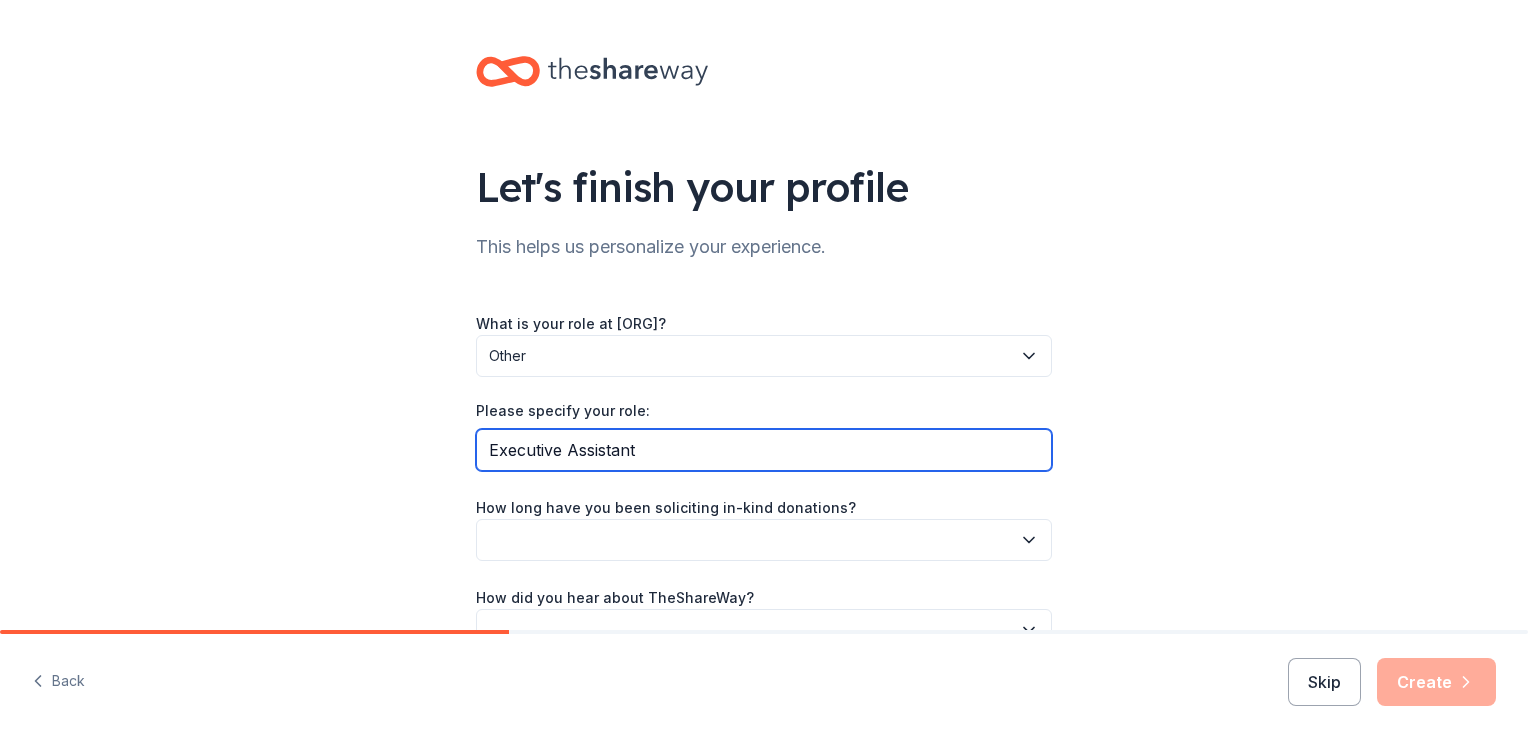type on "Executive Assistant" 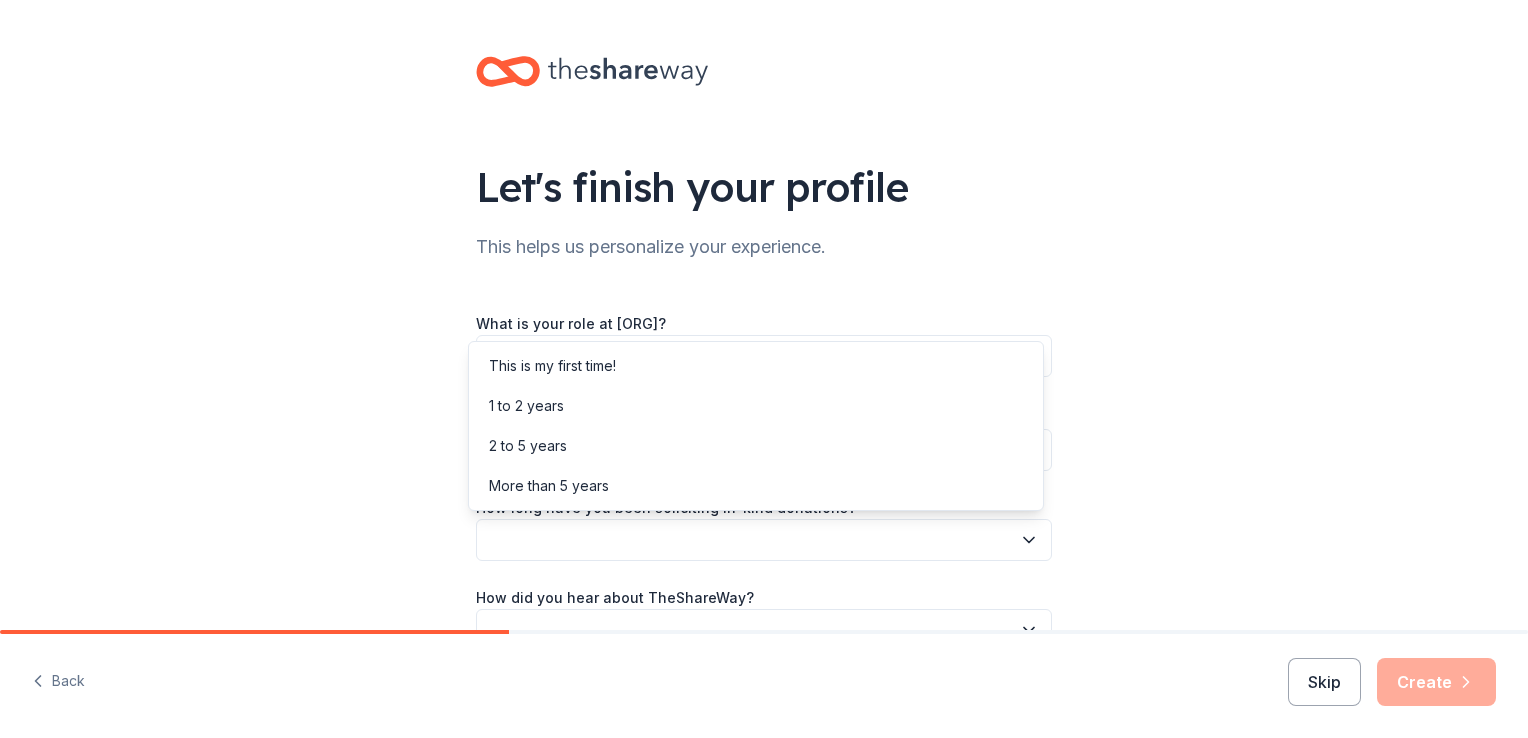click at bounding box center (764, 540) 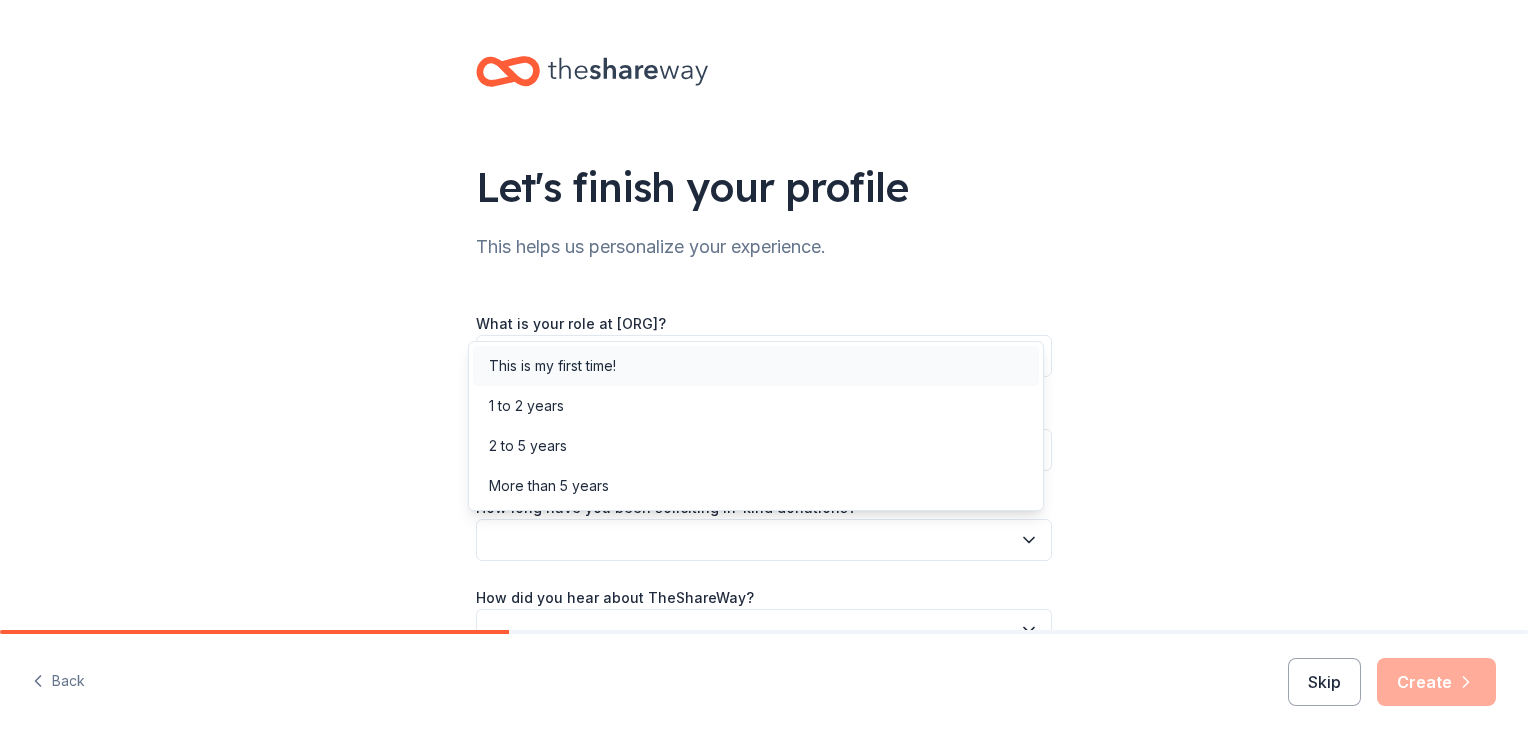 click on "This is my first time!" at bounding box center [552, 366] 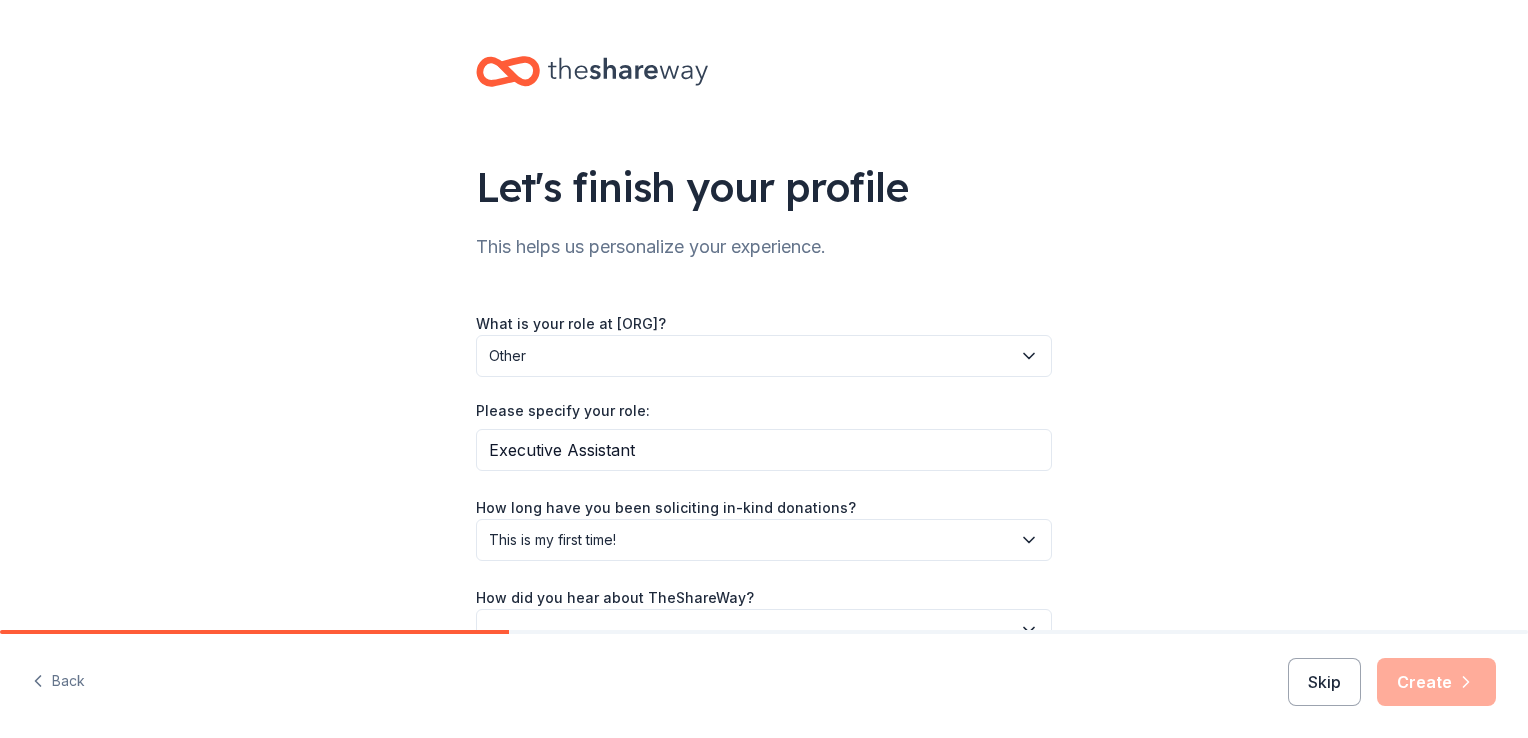 scroll, scrollTop: 116, scrollLeft: 0, axis: vertical 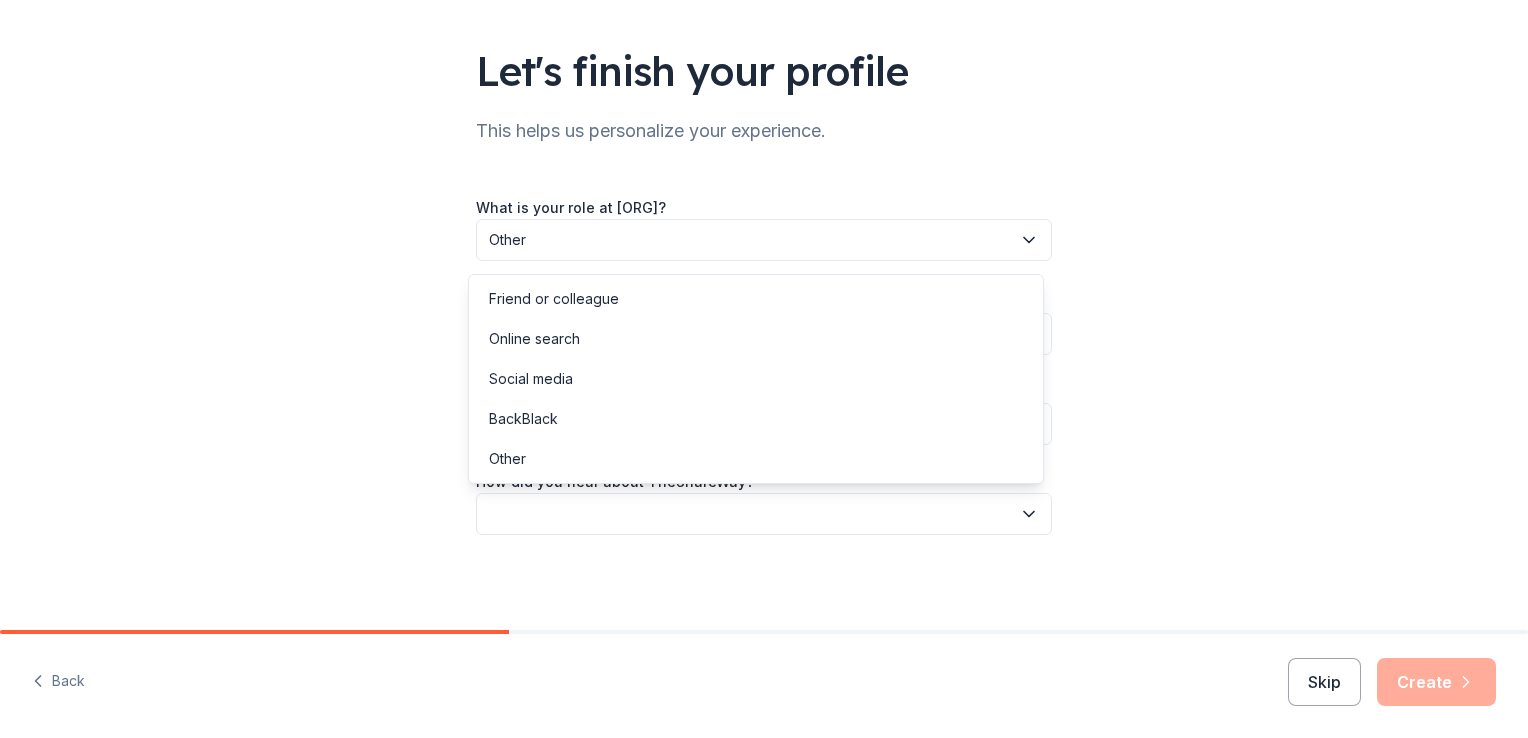 click at bounding box center [764, 514] 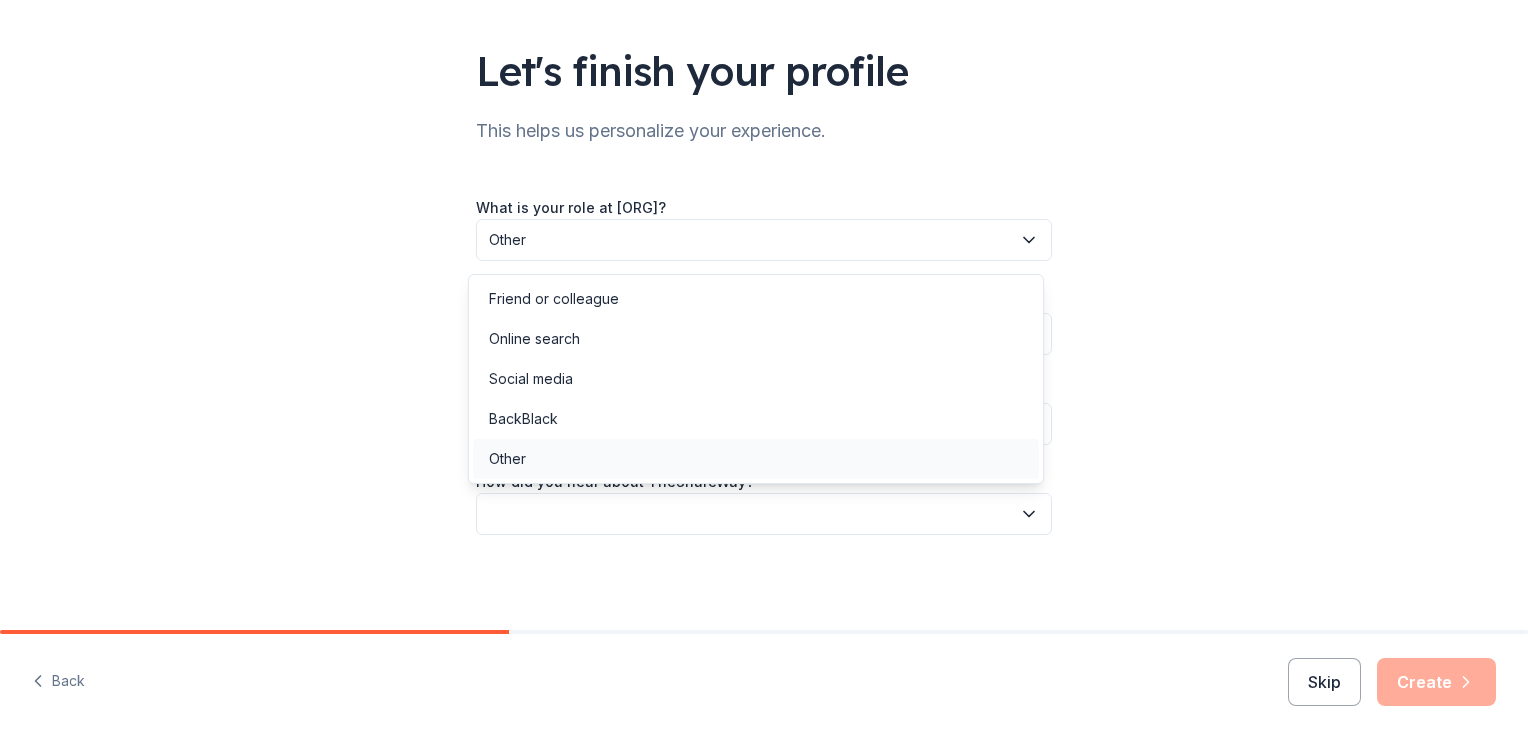 click on "Other" at bounding box center [756, 459] 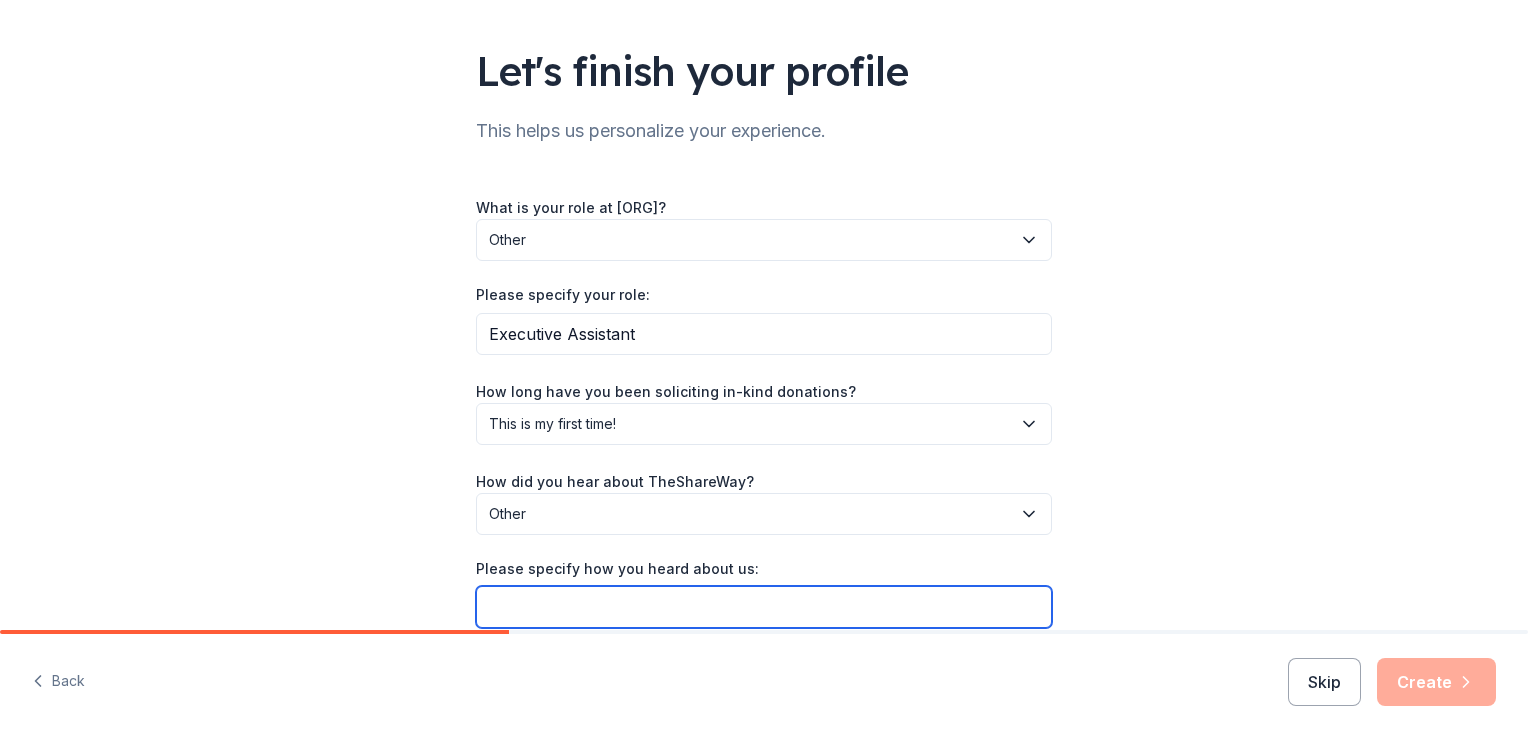 click on "Please specify how you heard about us:" at bounding box center [764, 607] 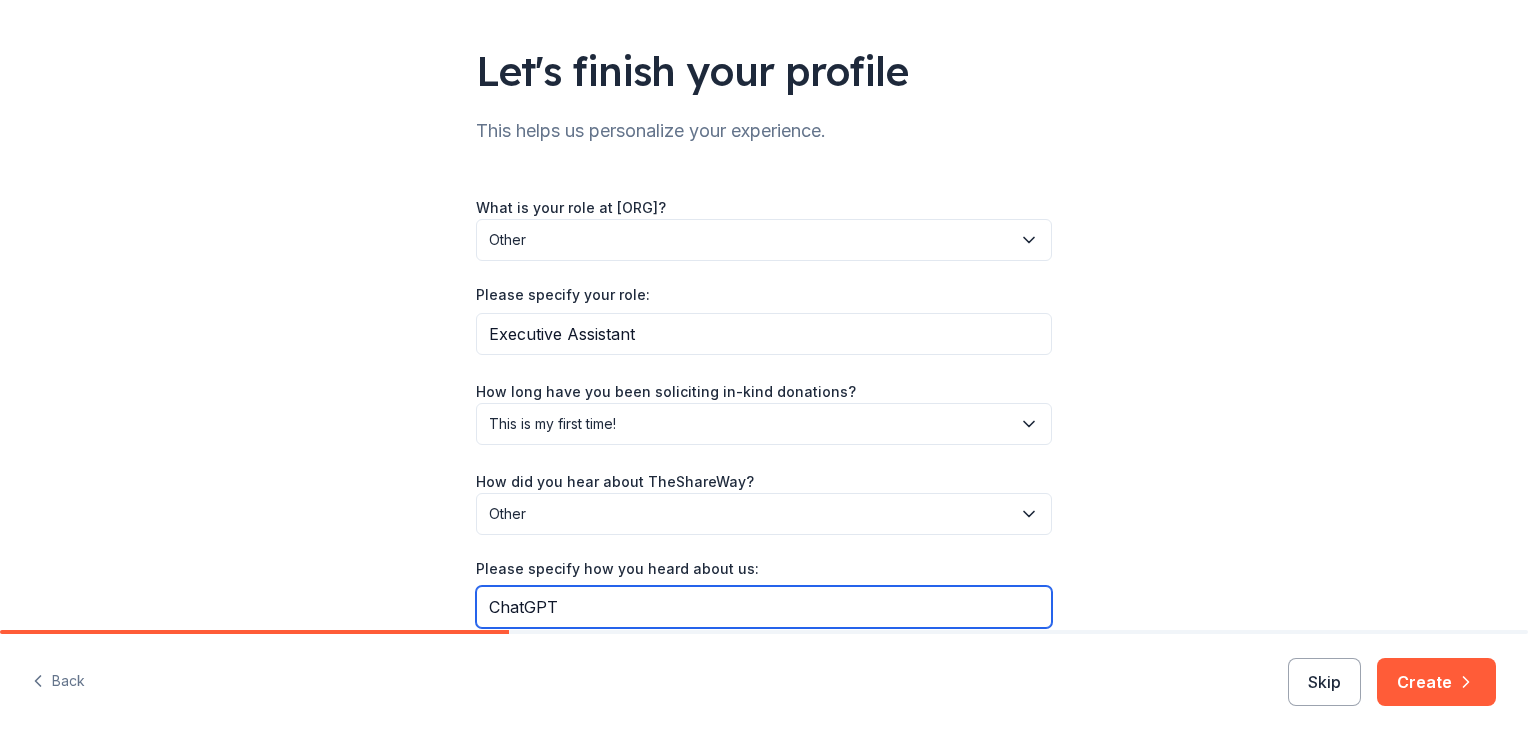 scroll, scrollTop: 208, scrollLeft: 0, axis: vertical 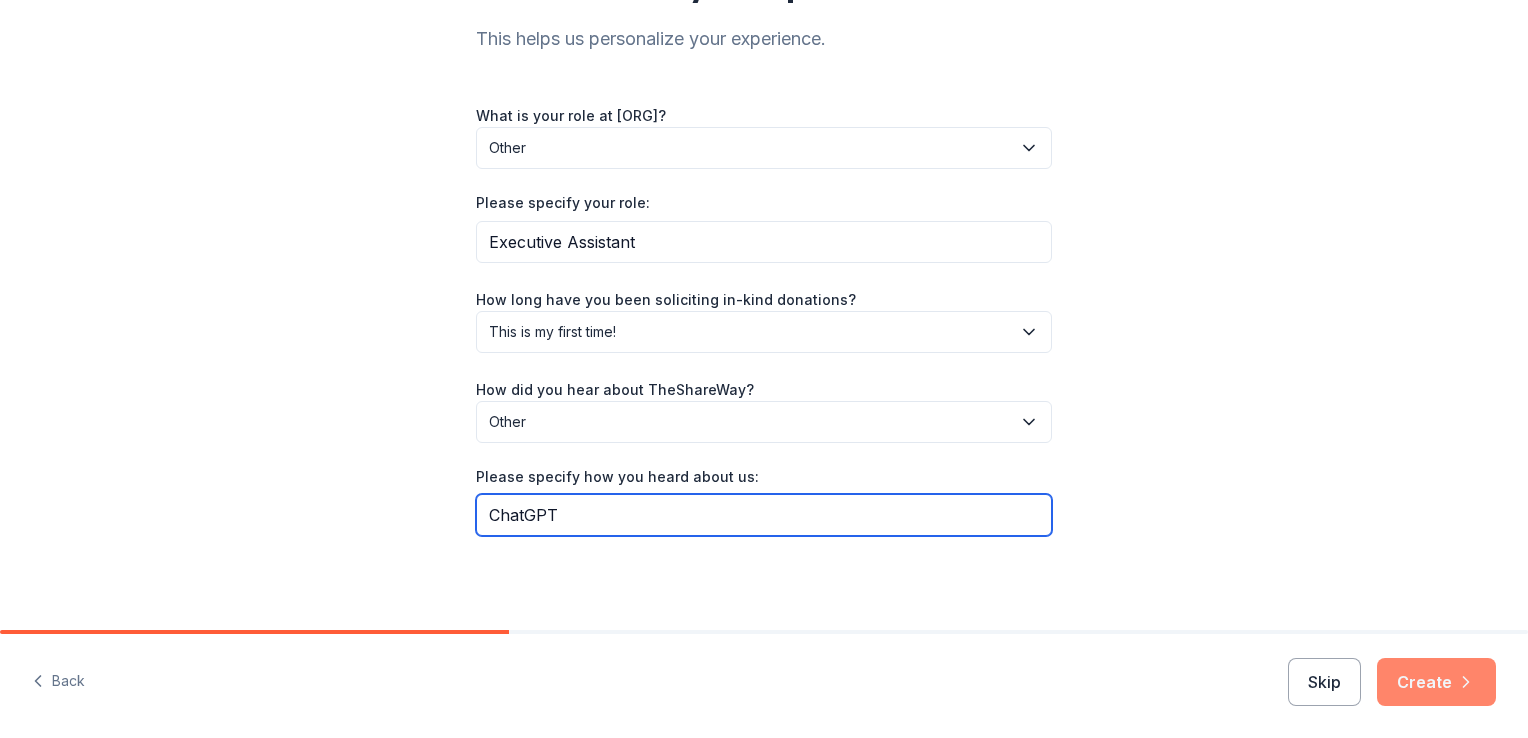 type on "ChatGPT" 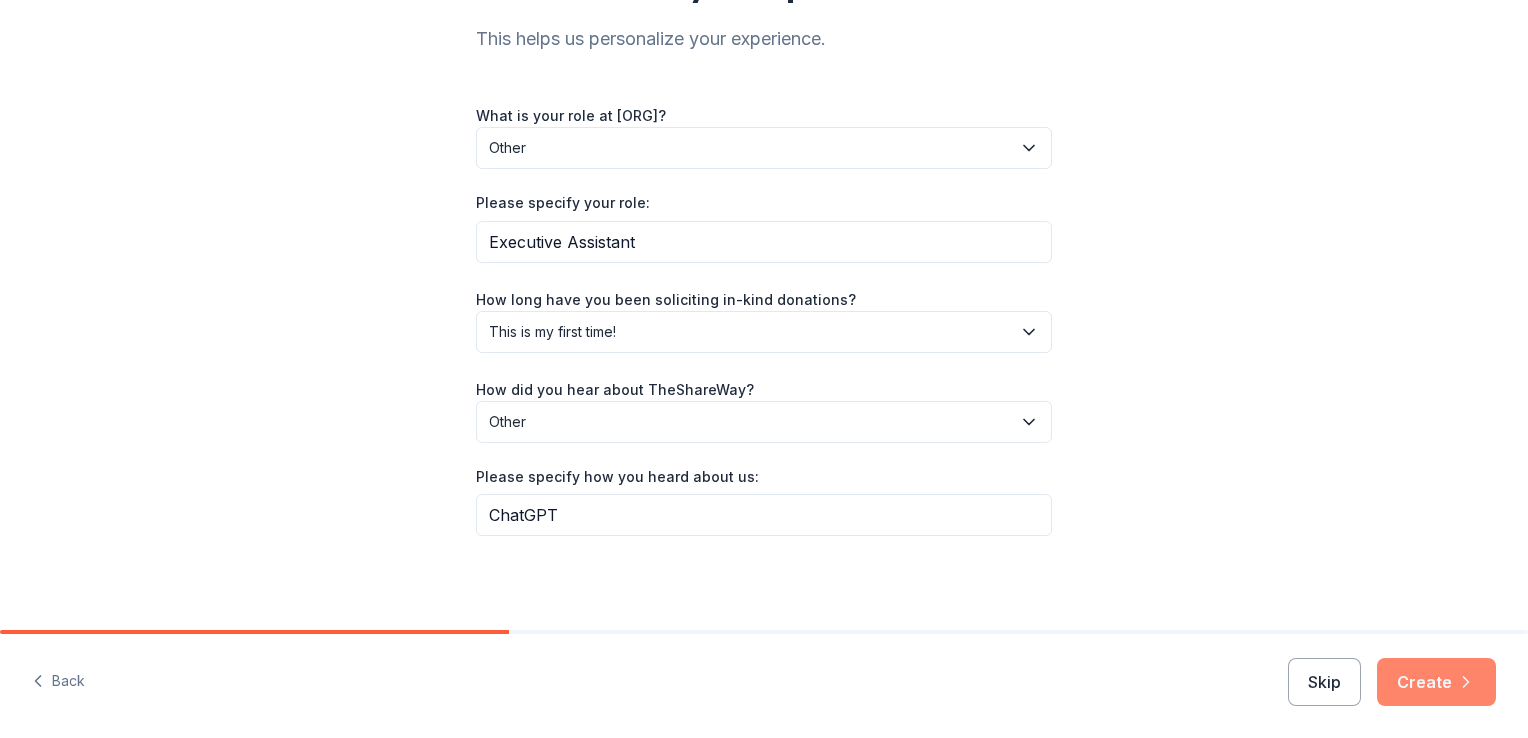 click on "Create" at bounding box center (1436, 682) 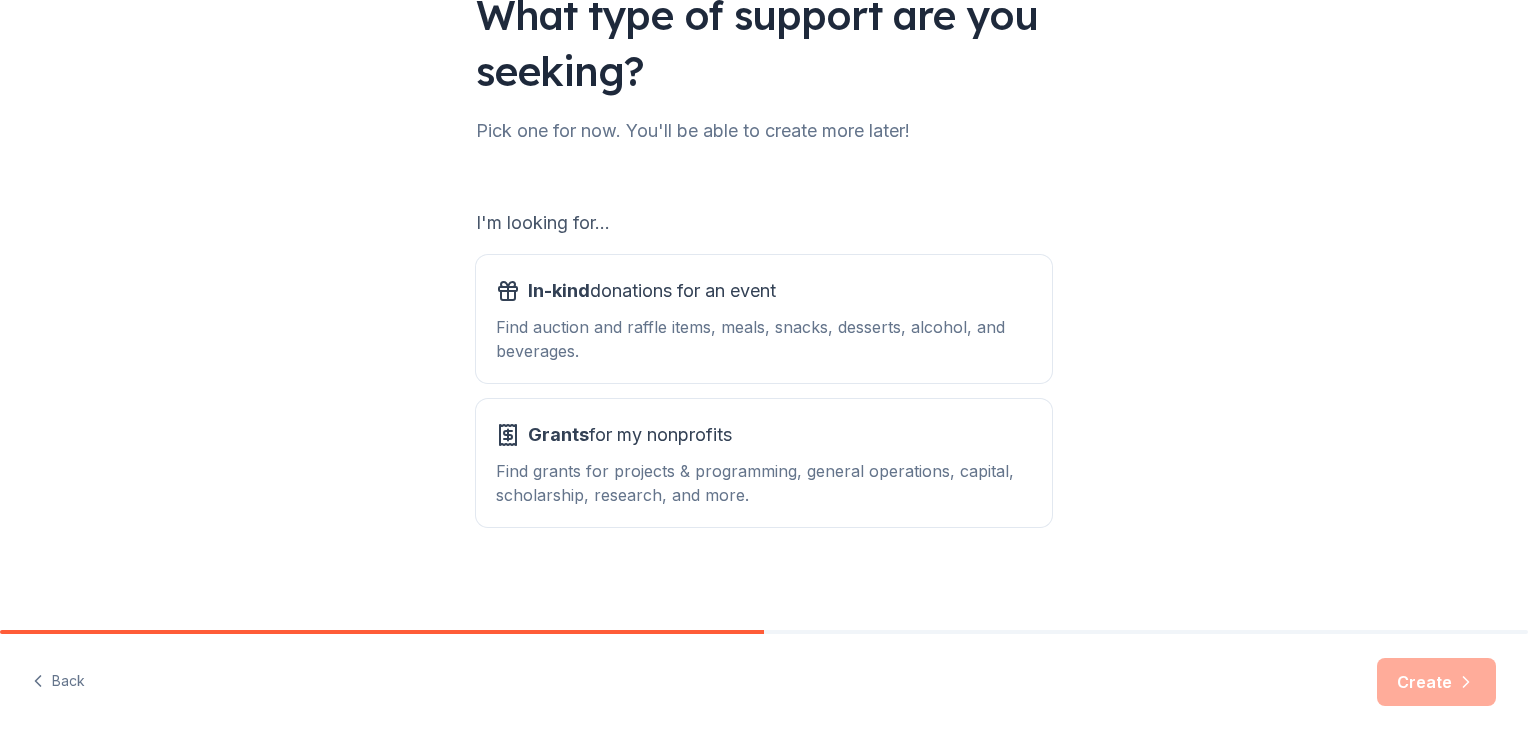 scroll, scrollTop: 176, scrollLeft: 0, axis: vertical 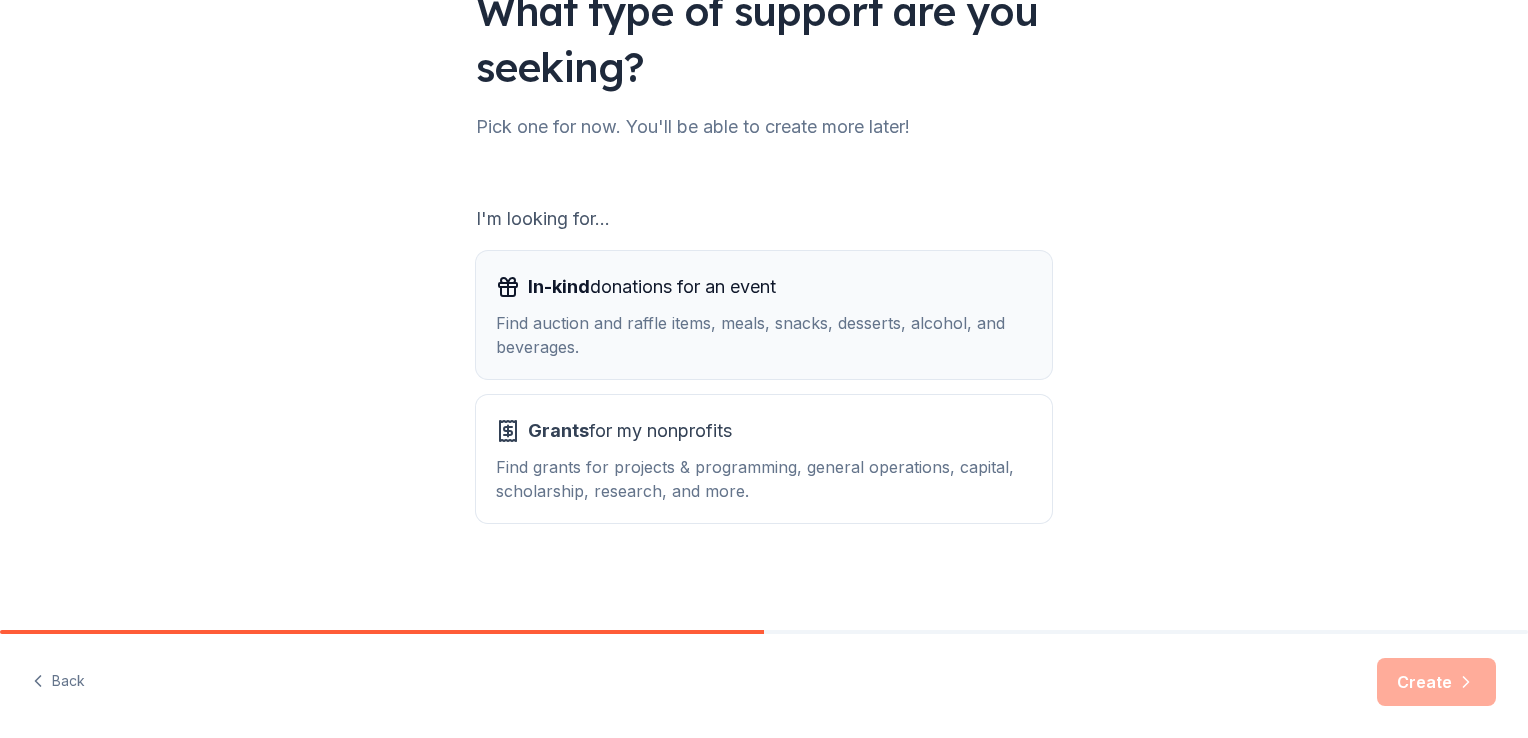 click on "Find auction and raffle items, meals, snacks, desserts, alcohol, and beverages." at bounding box center (764, 335) 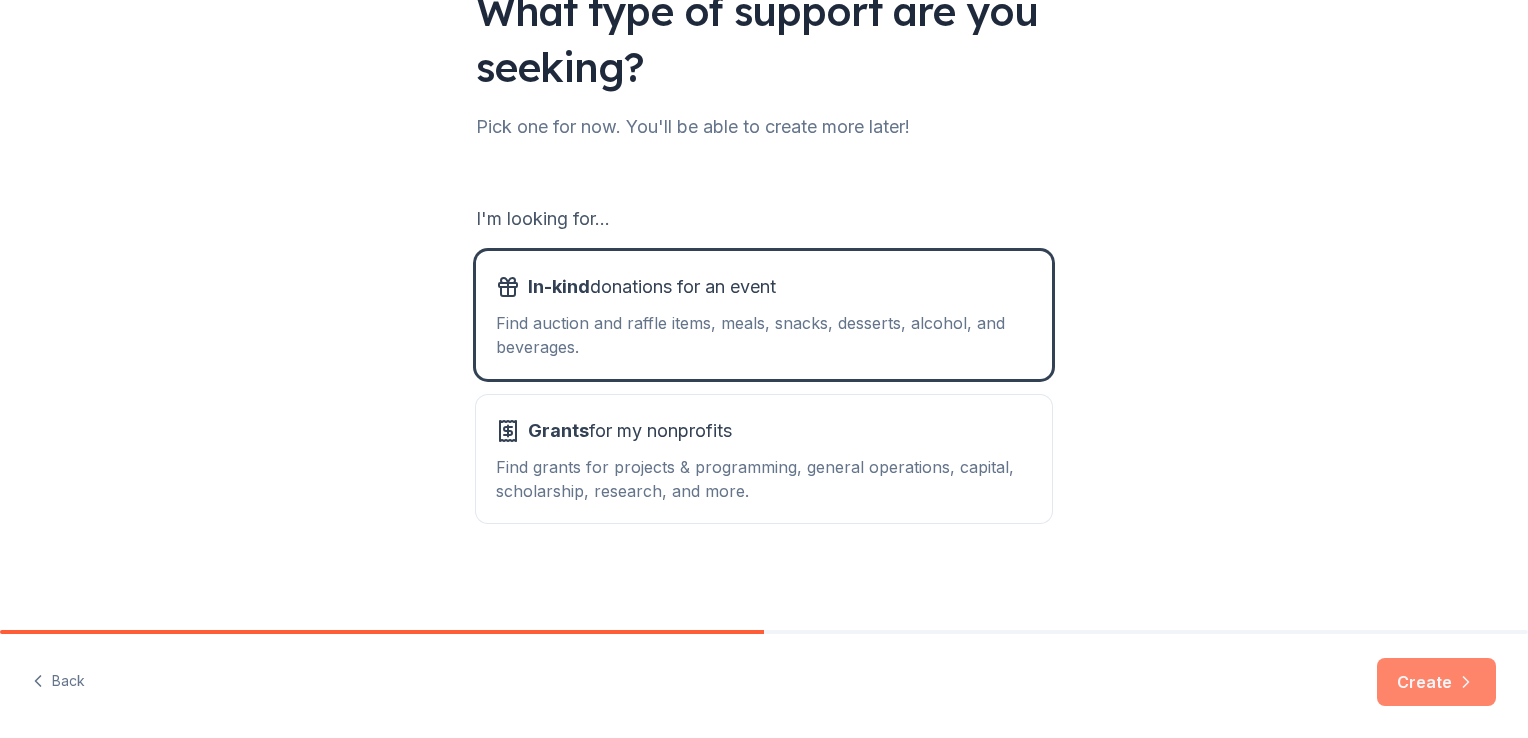 click on "Create" at bounding box center [1436, 682] 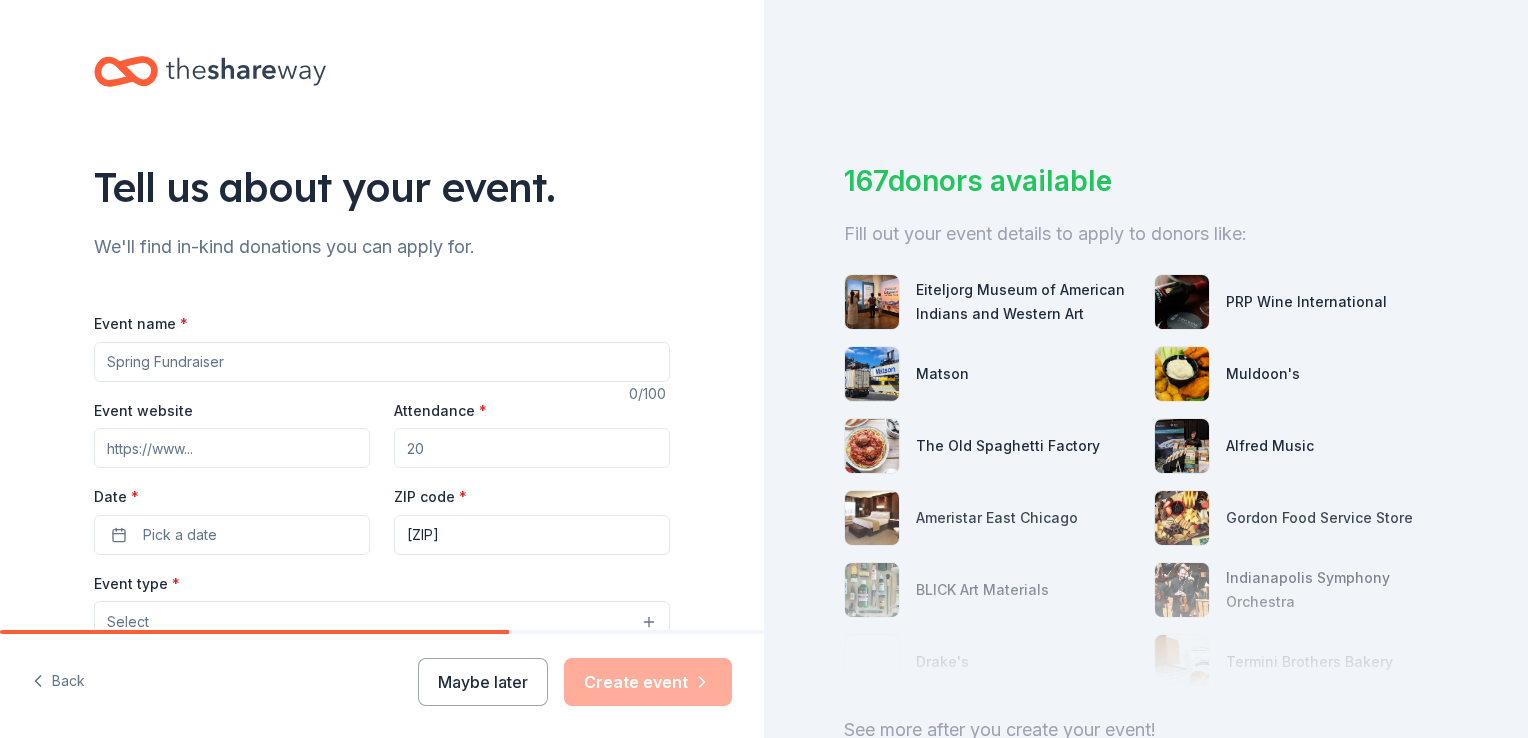 click on "Event name *" at bounding box center [382, 362] 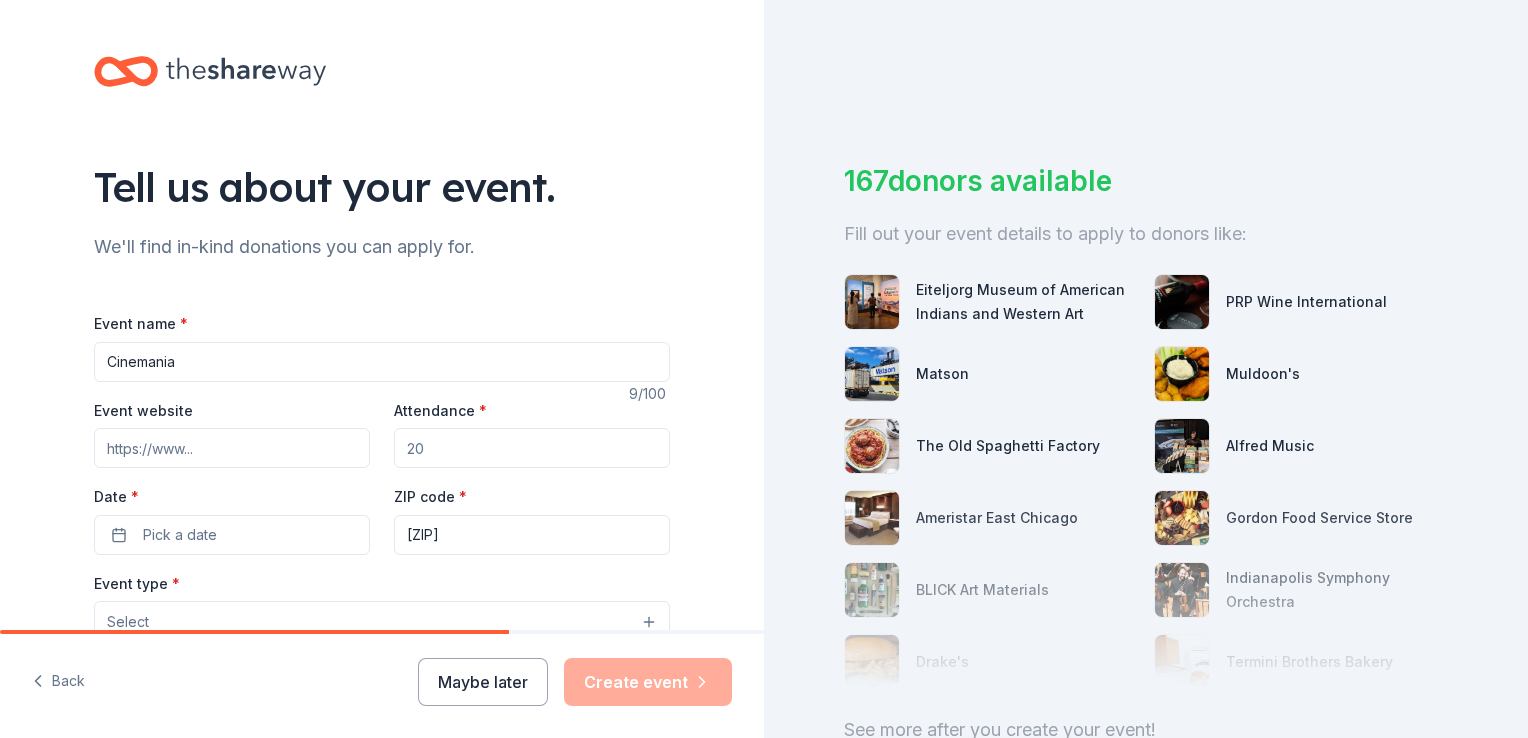 type on "Cinemania" 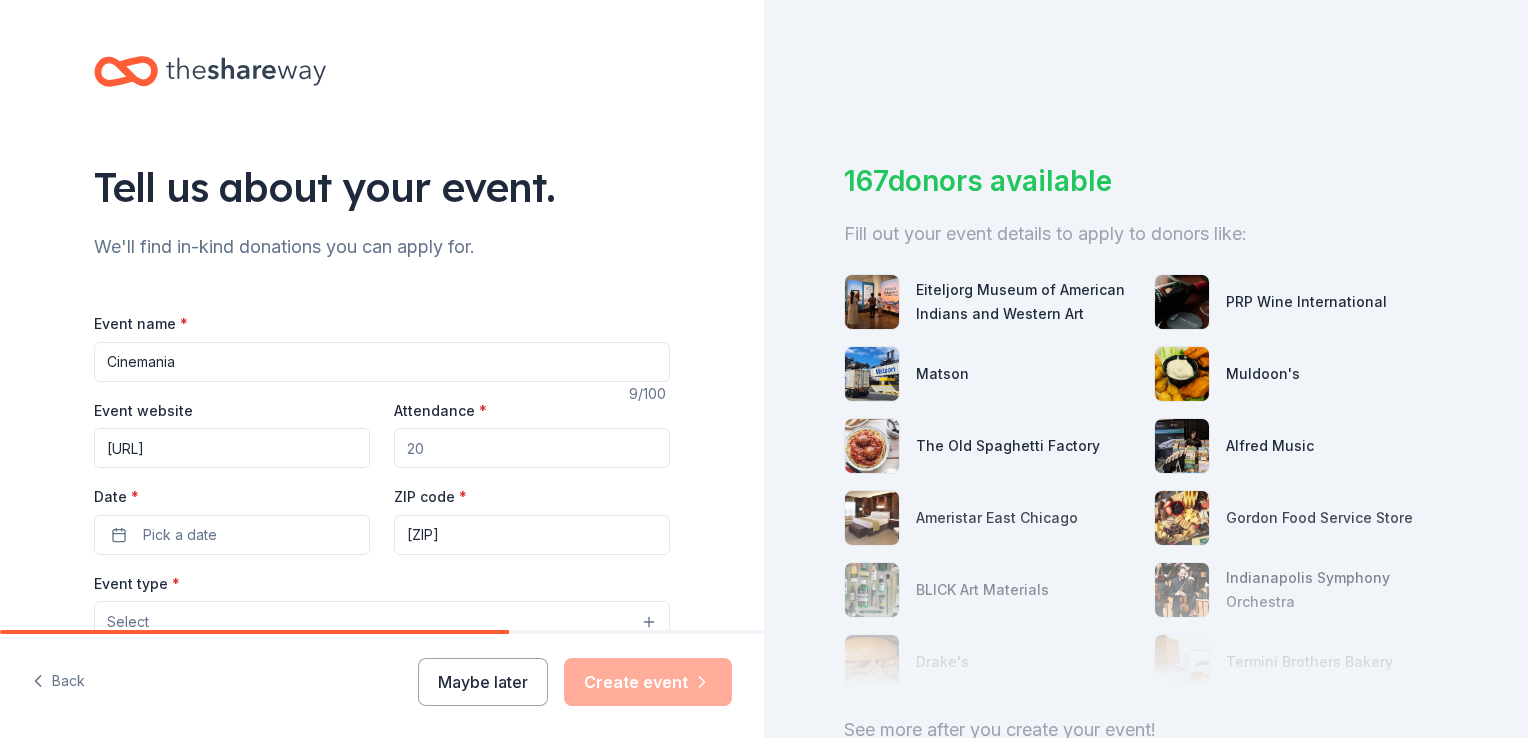 type on "[URL]" 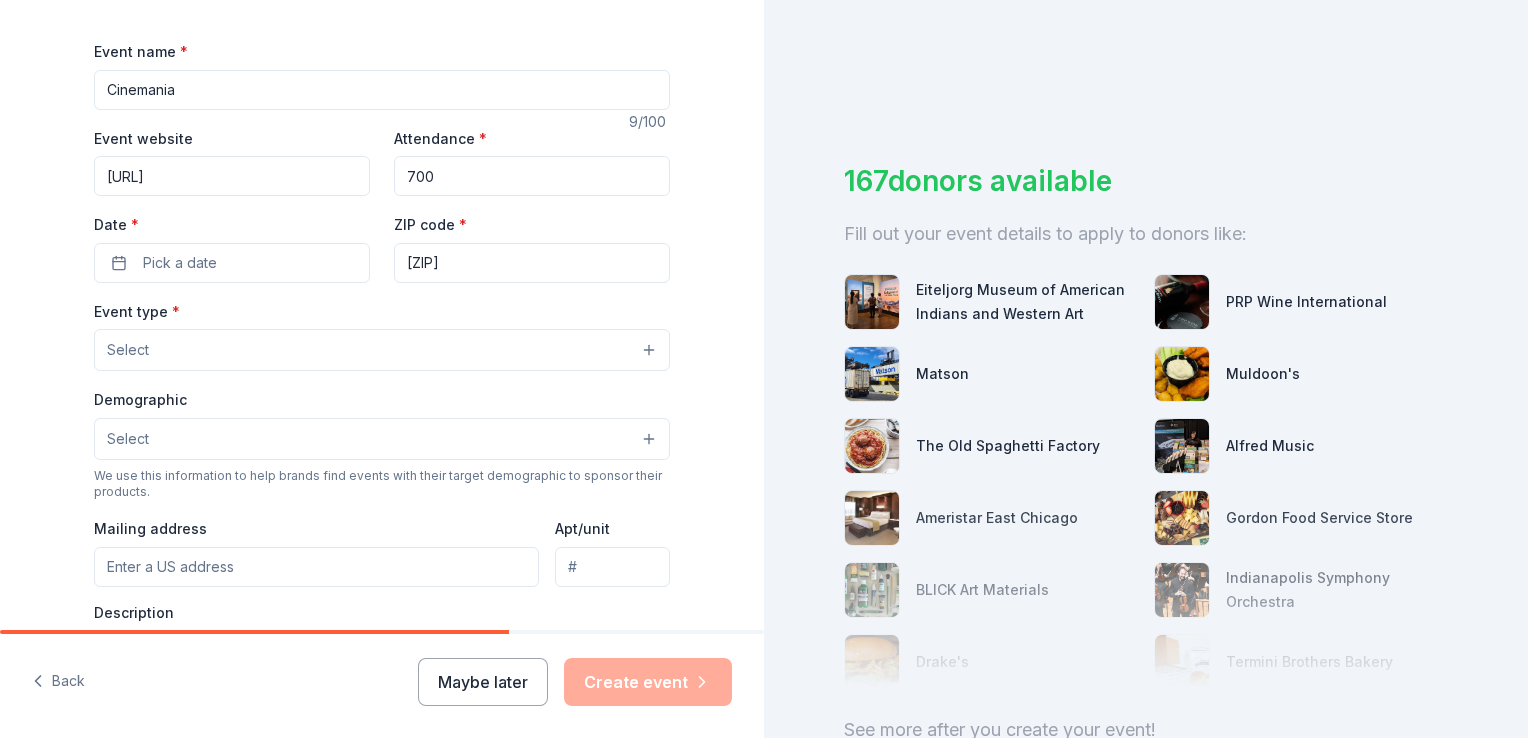 scroll, scrollTop: 287, scrollLeft: 0, axis: vertical 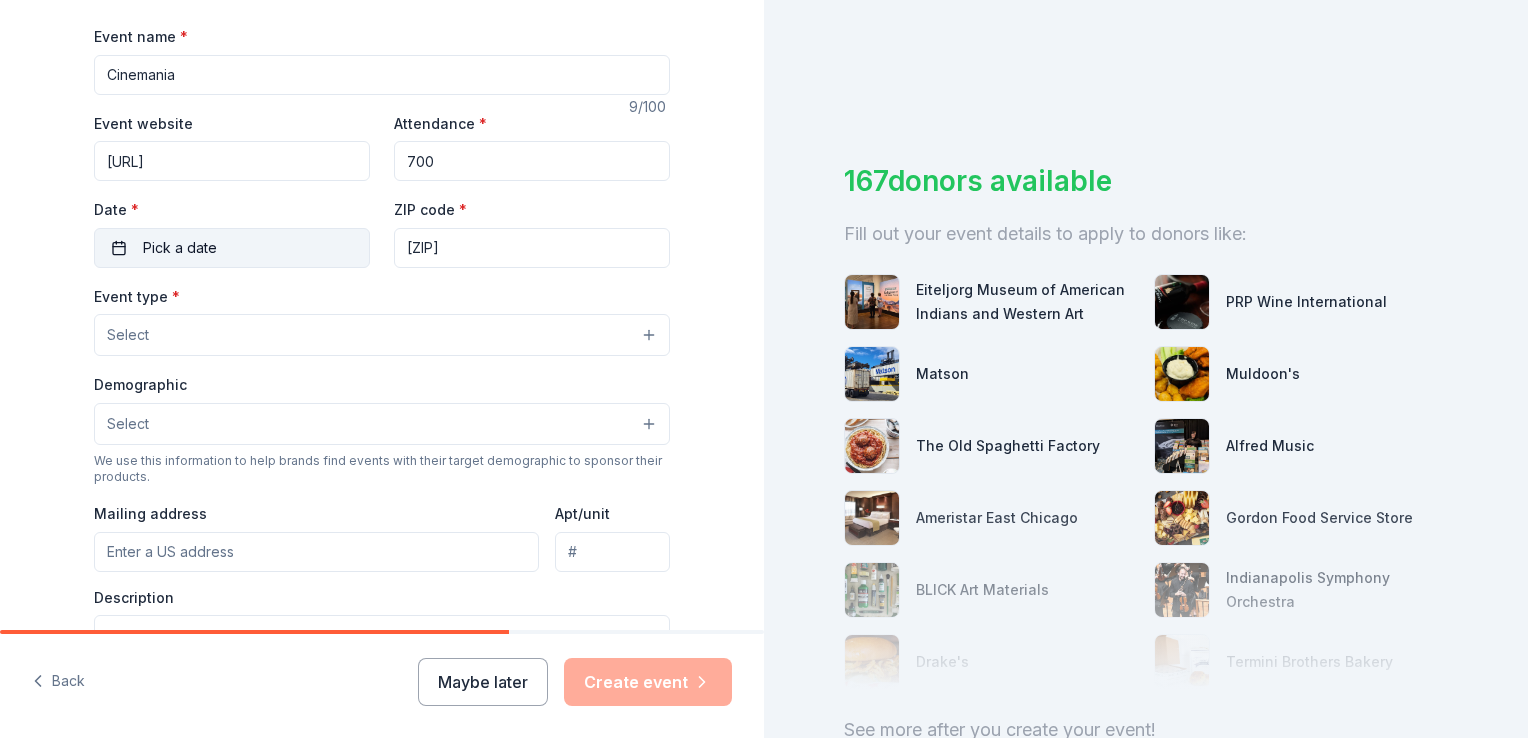type on "700" 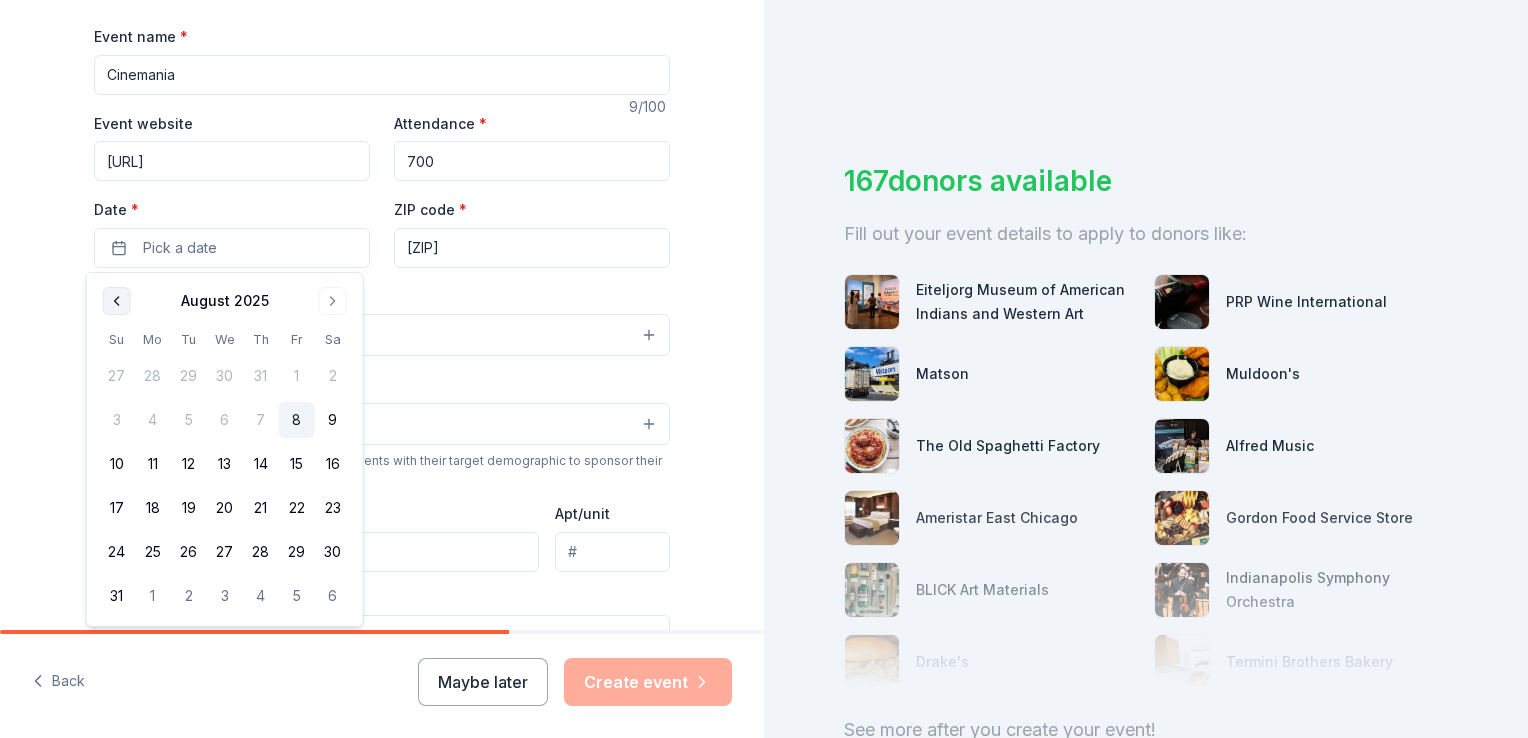 click at bounding box center [117, 301] 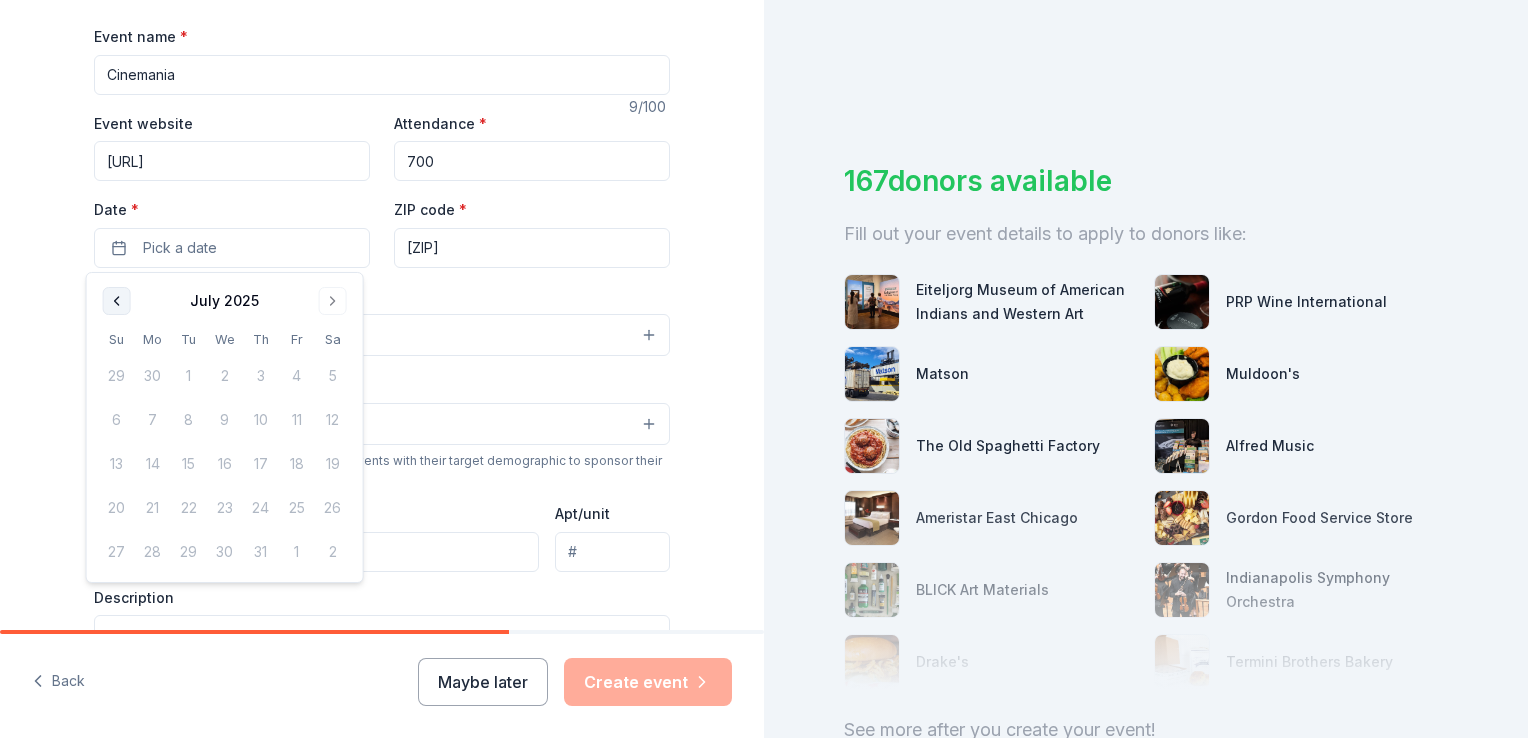 click at bounding box center [117, 301] 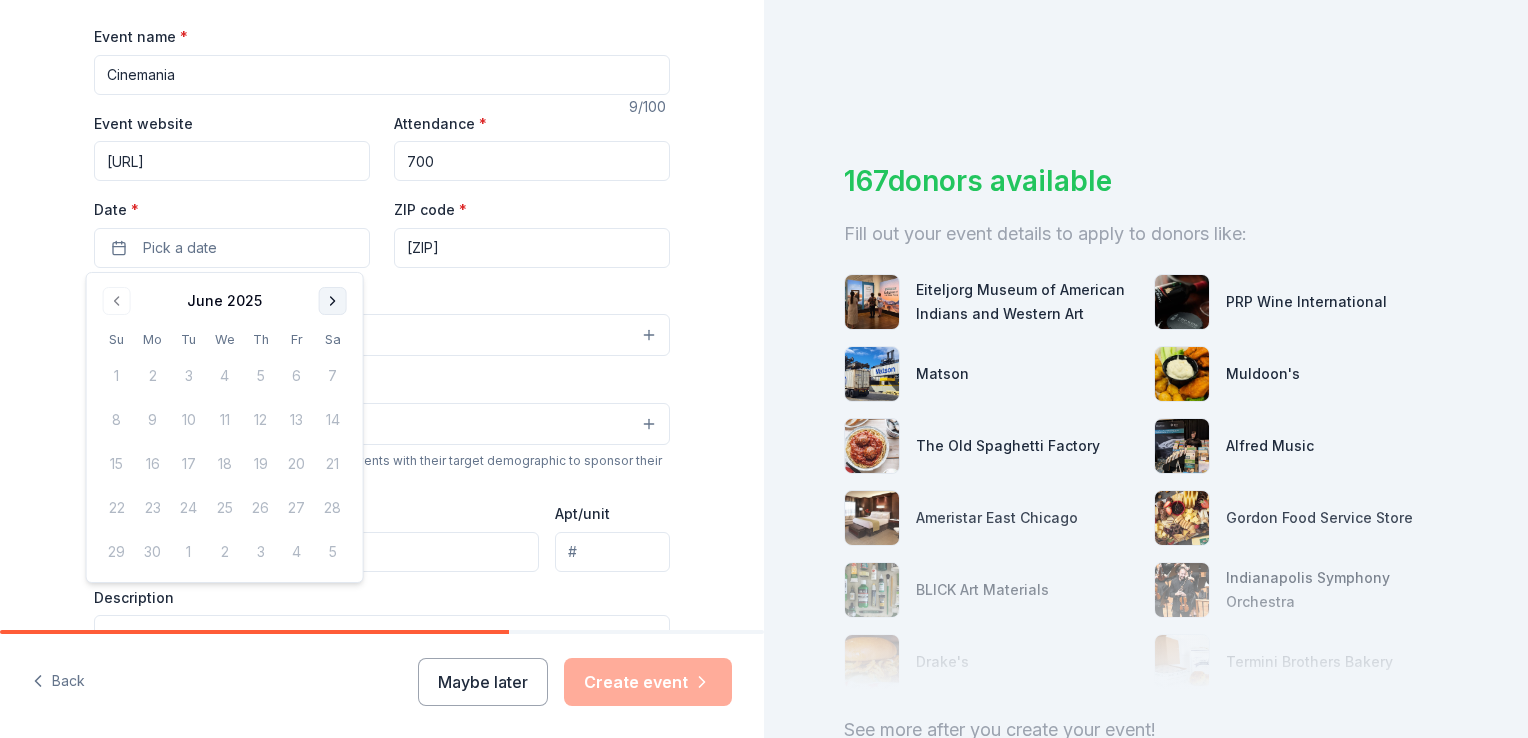 click at bounding box center (333, 301) 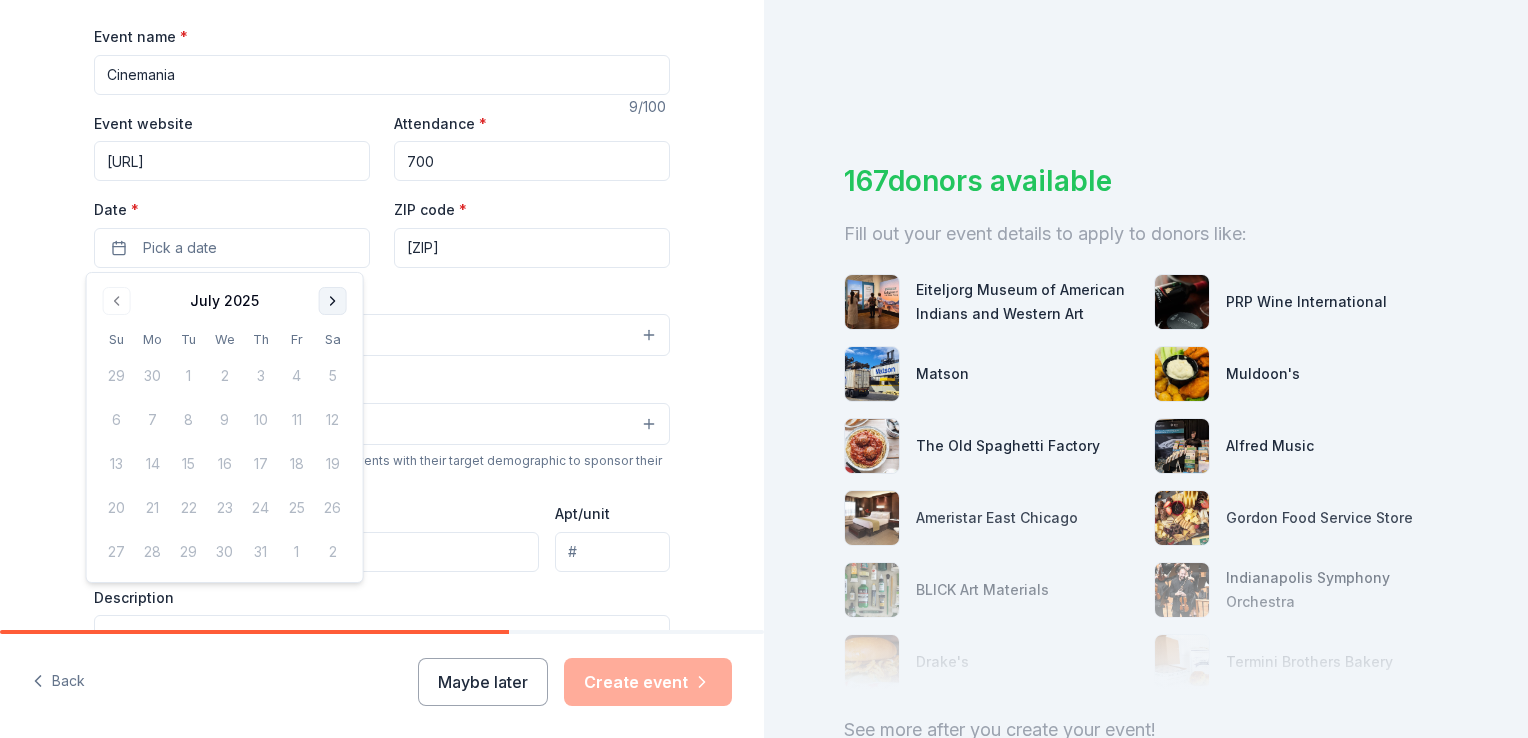 click at bounding box center (333, 301) 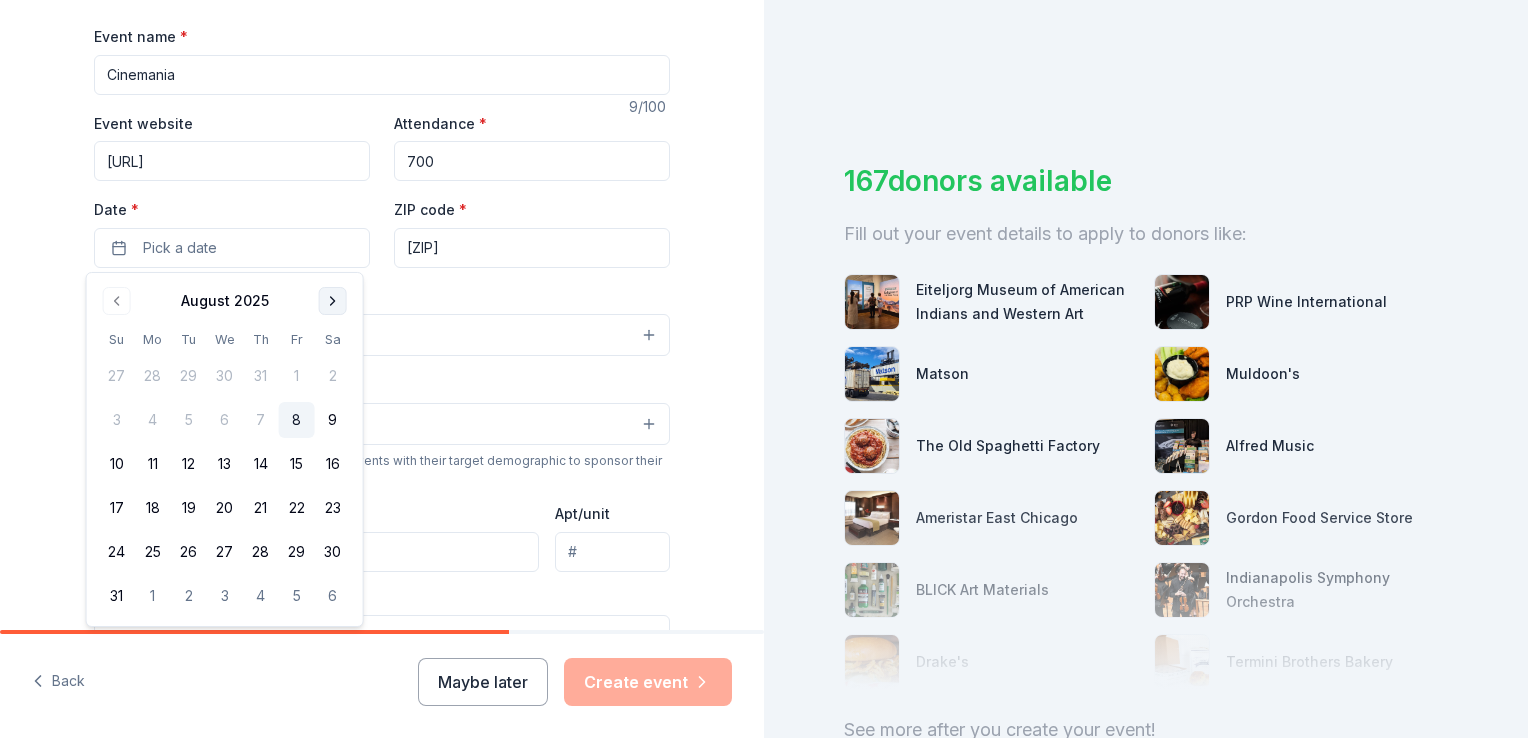 click at bounding box center [333, 301] 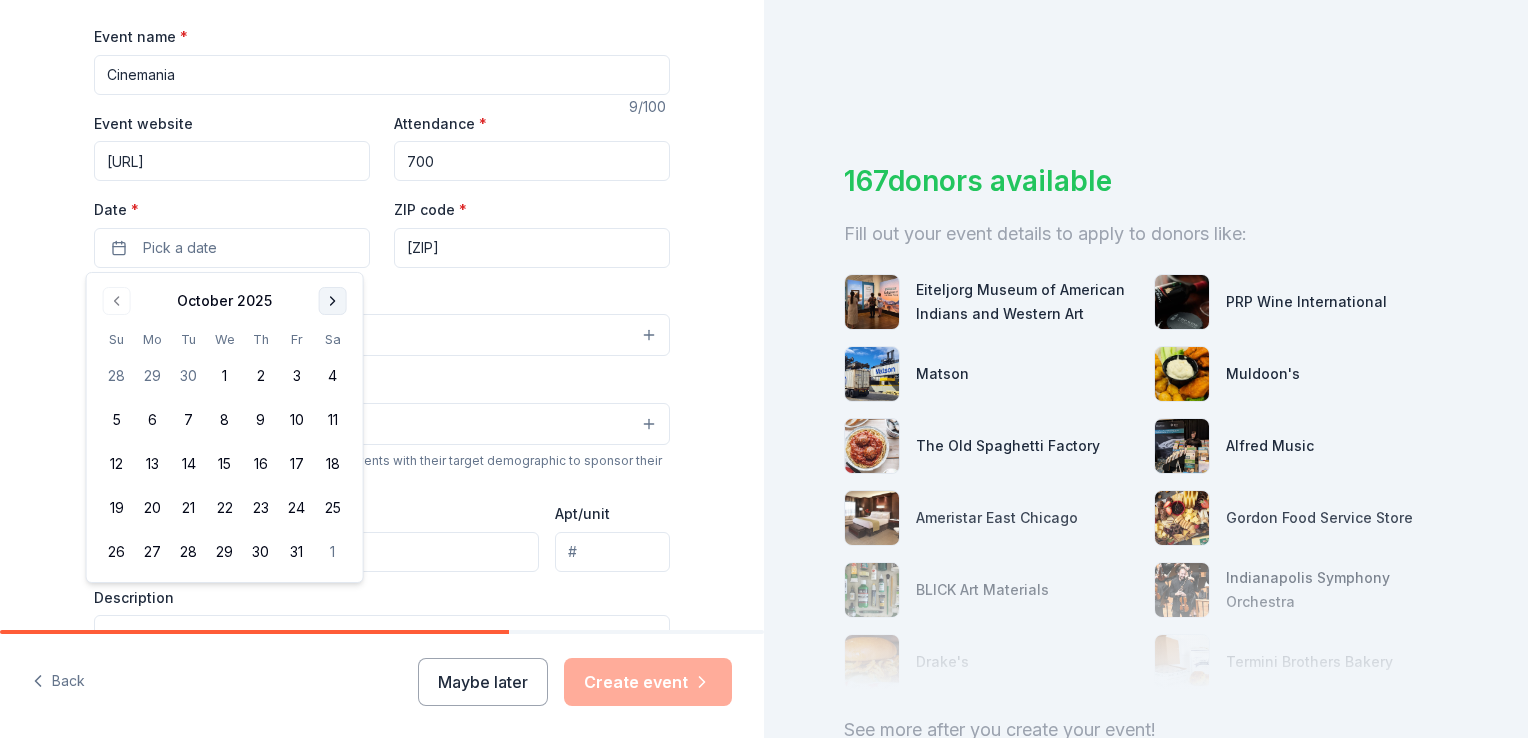 click at bounding box center (333, 301) 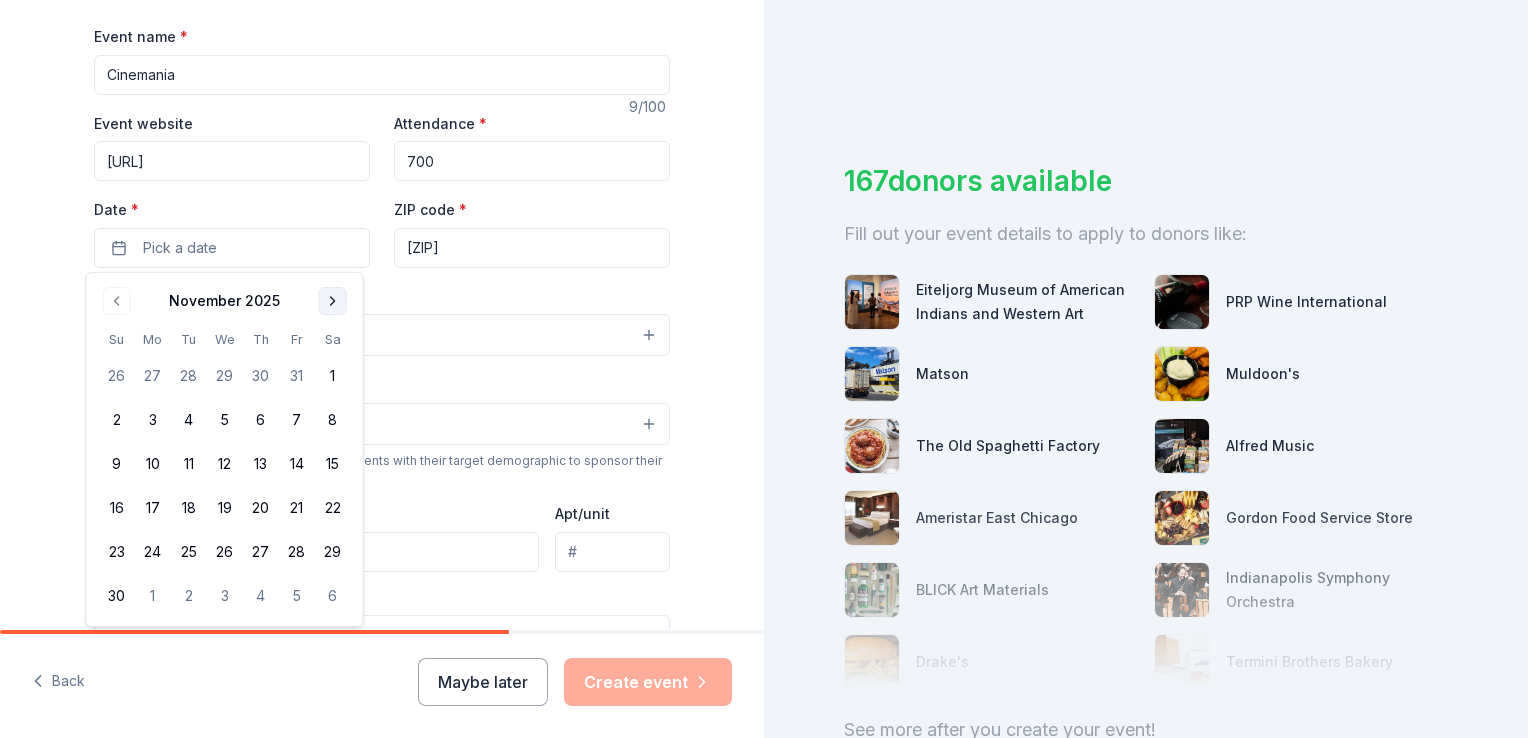 click at bounding box center [333, 301] 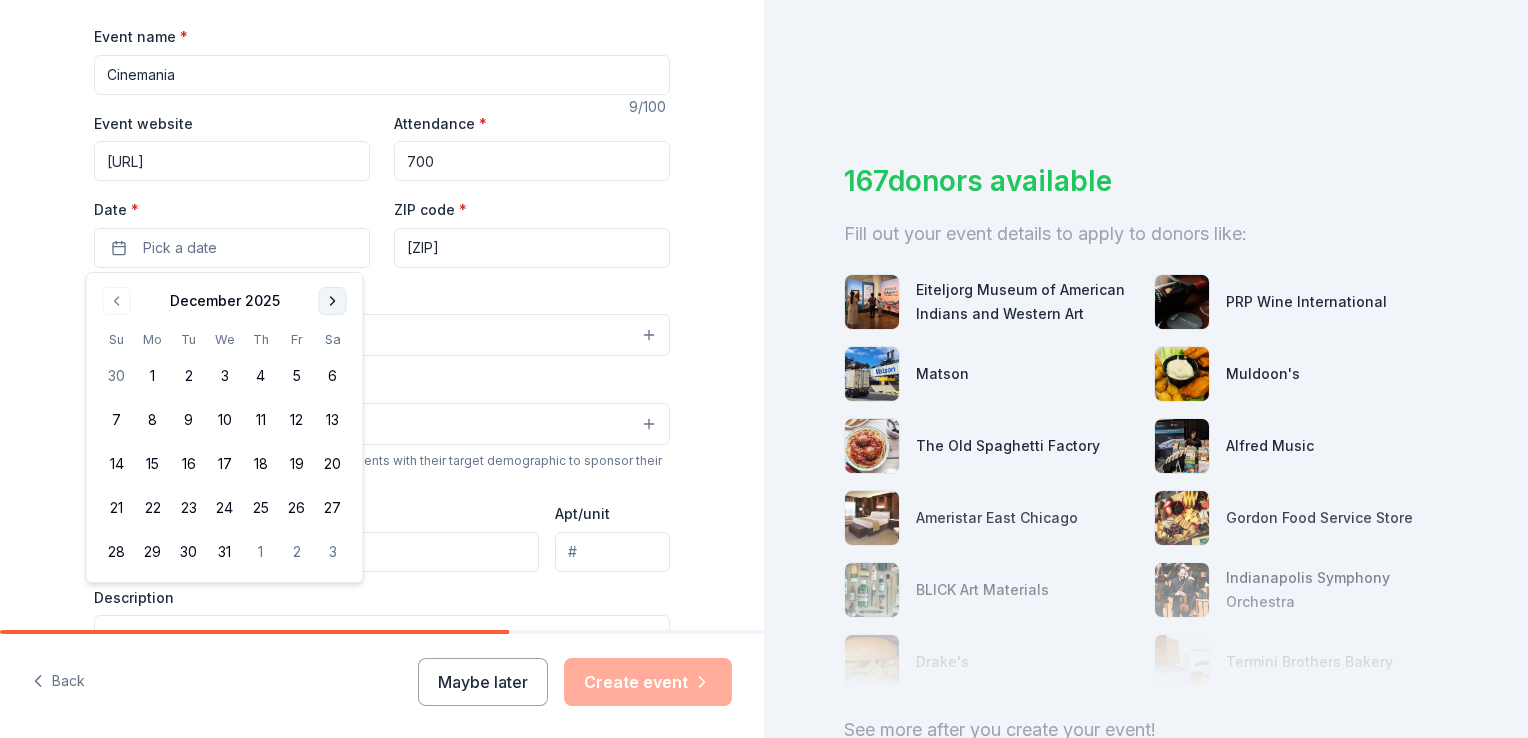 click at bounding box center (333, 301) 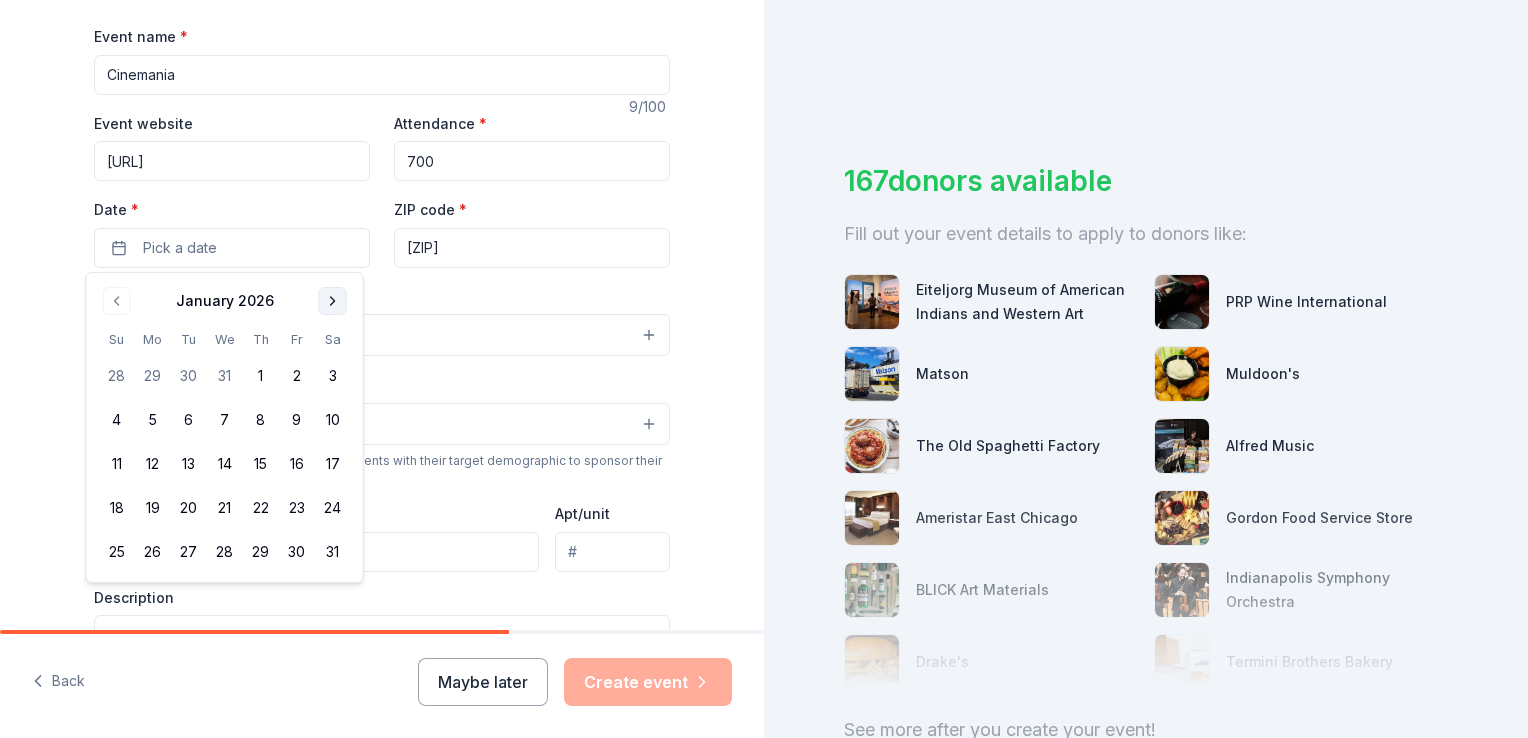 click at bounding box center (333, 301) 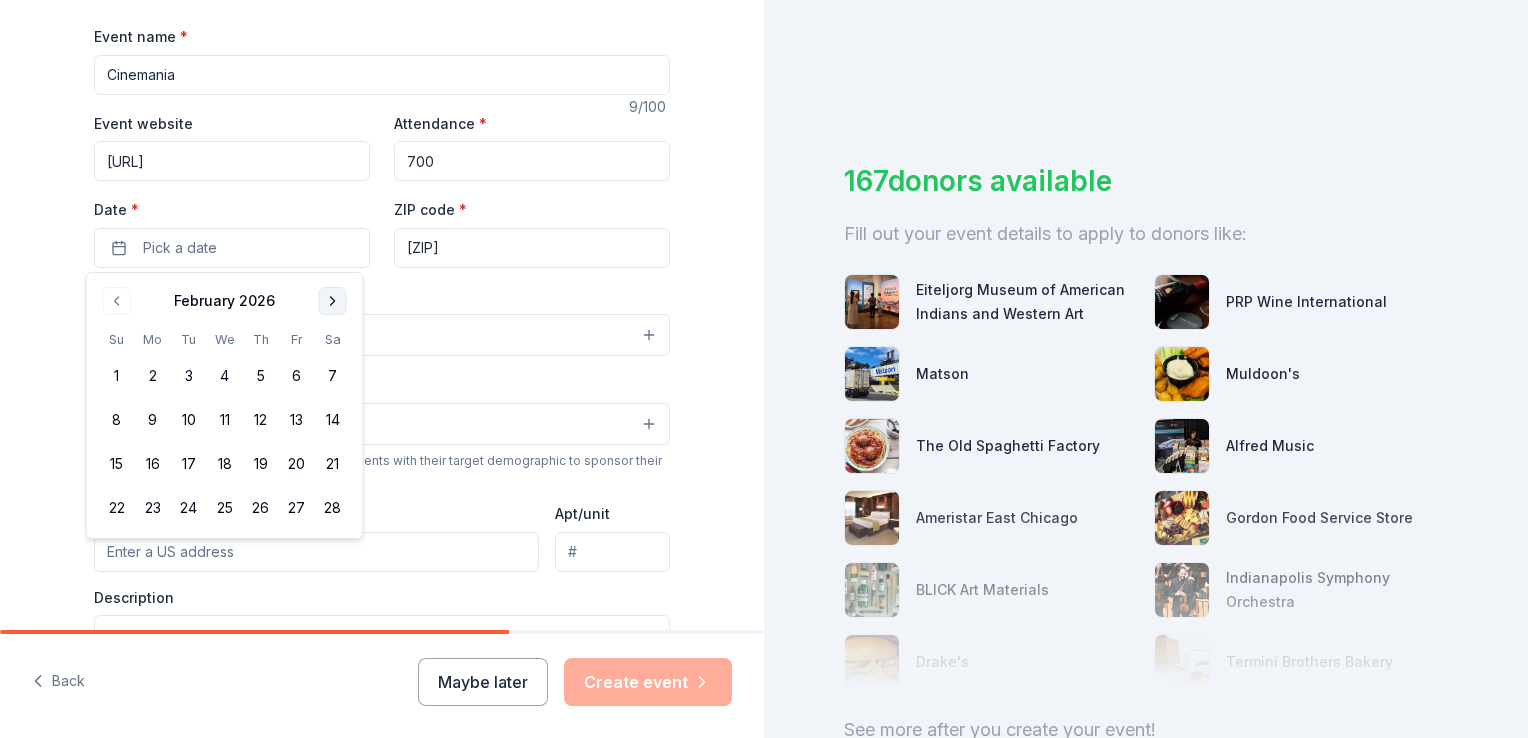 click at bounding box center (333, 301) 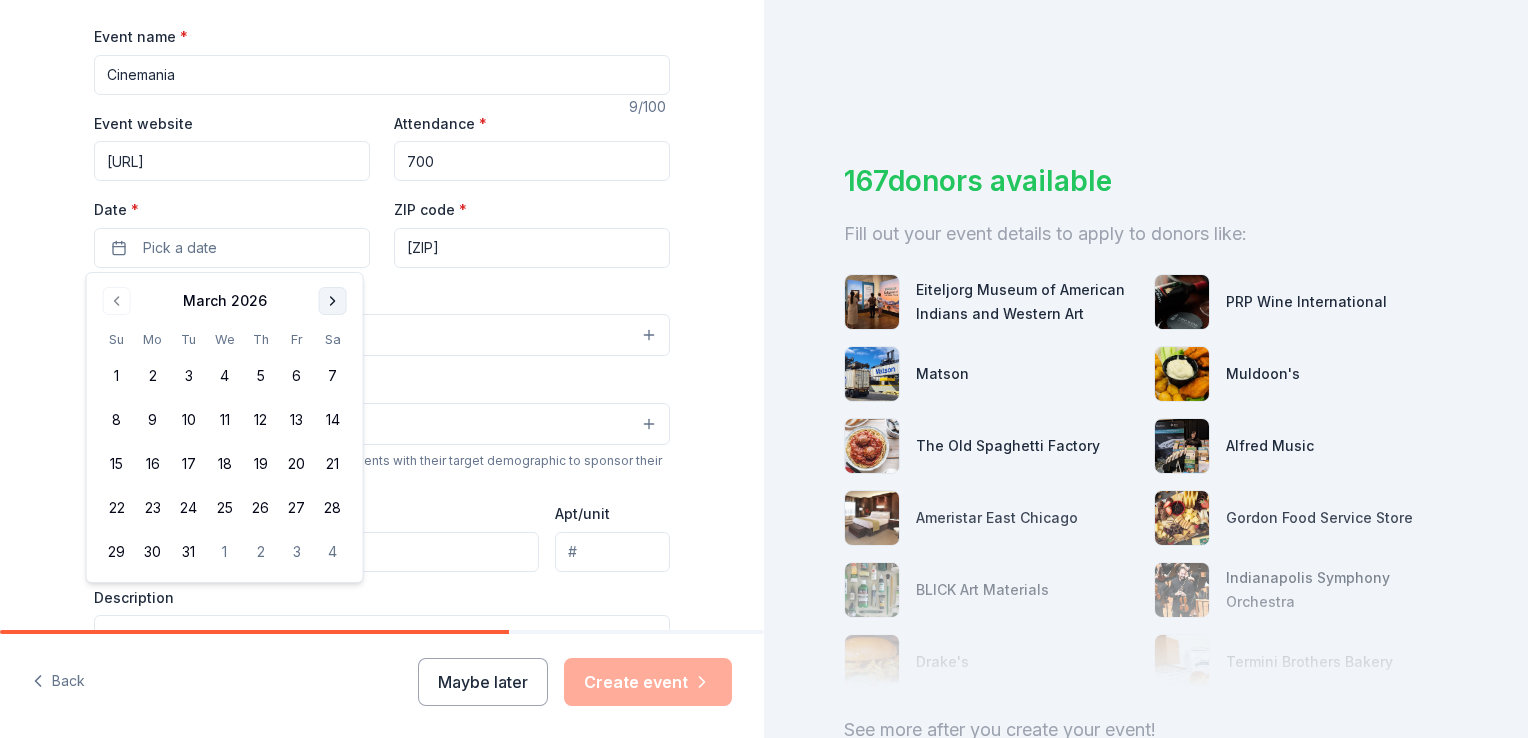 click at bounding box center (333, 301) 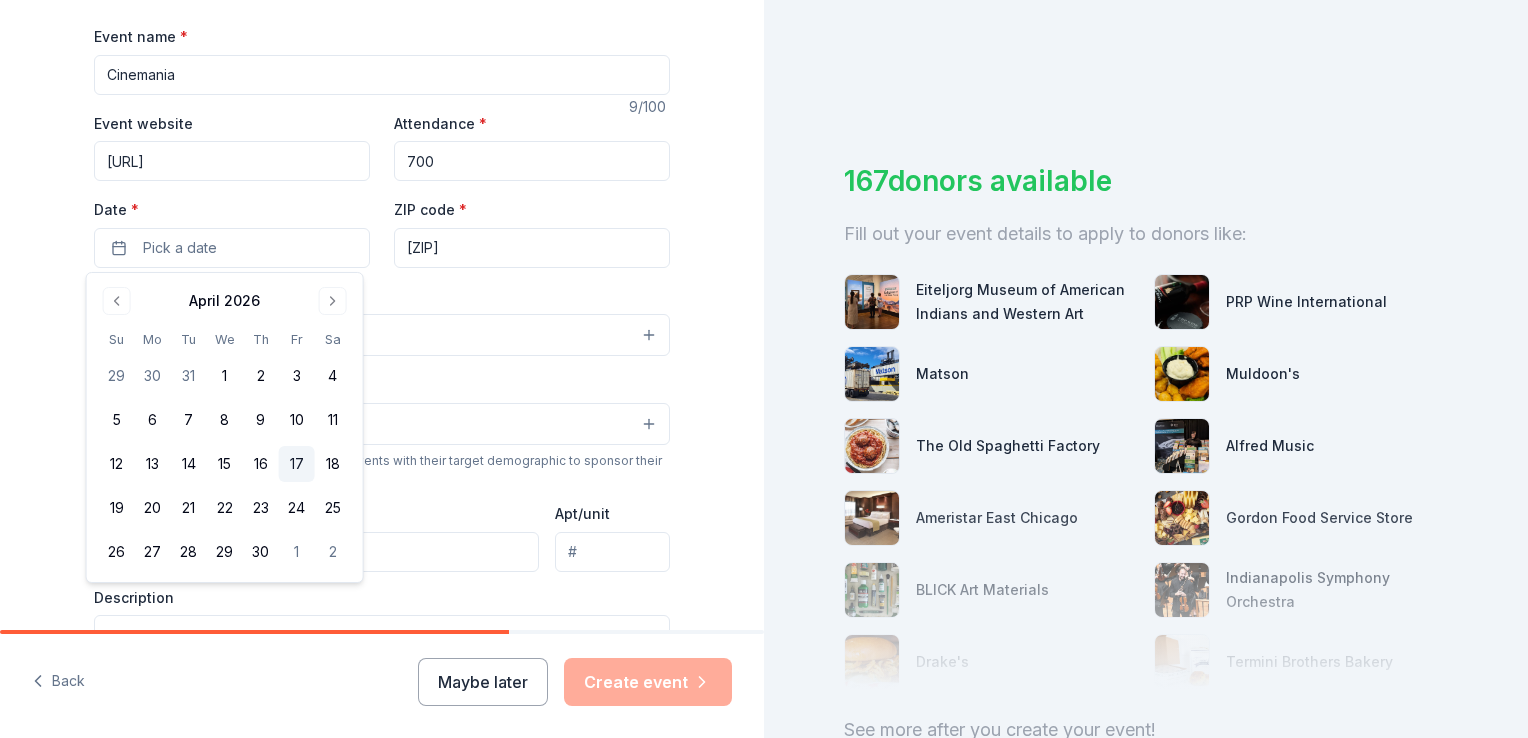 click on "17" at bounding box center [297, 464] 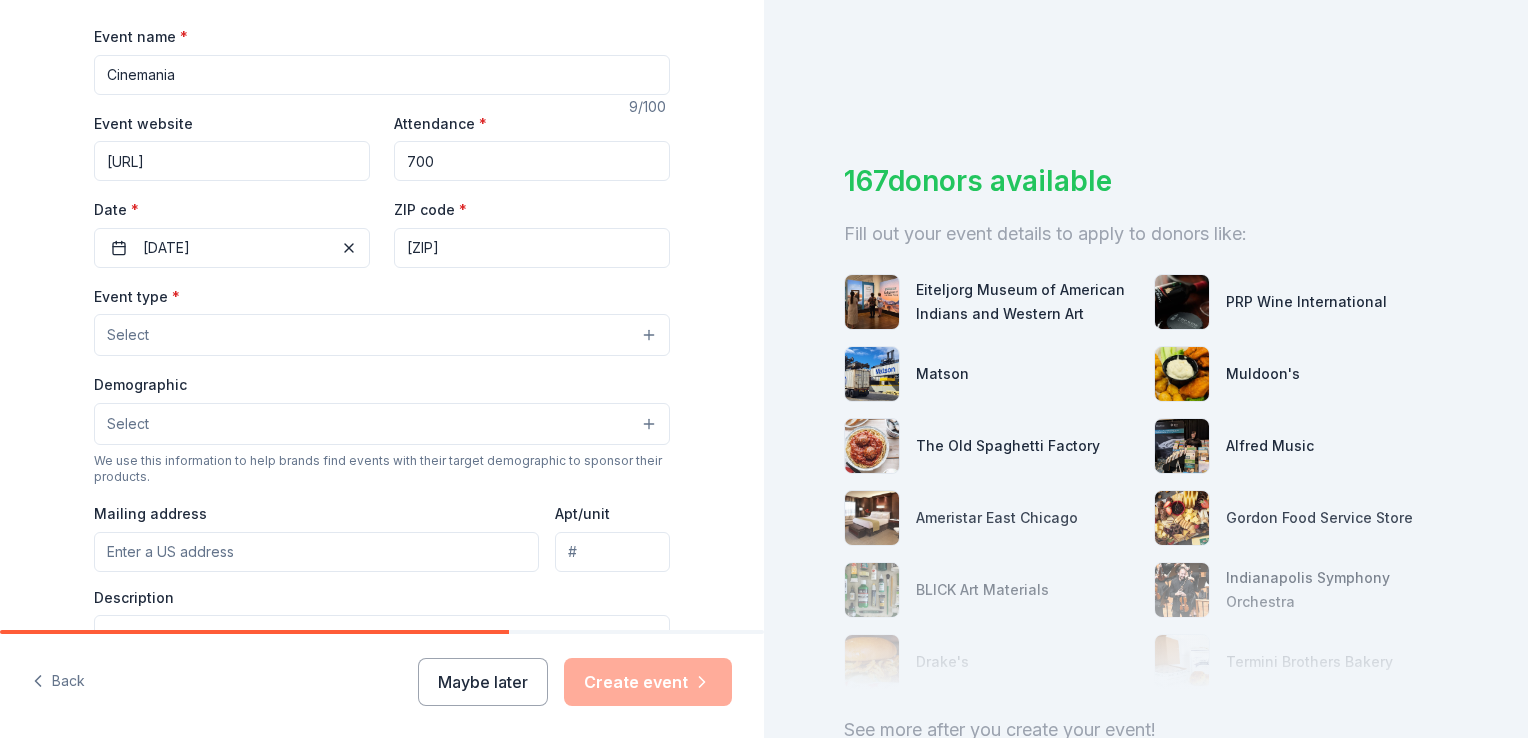 click on "Tell us about your event. We'll find in-kind donations you can apply for. Event name * Cinemania 9 /100 Event website [URL] Attendance * 700 Date * [DATE] ZIP code * [ZIP] Event type * Select Demographic Select We use this information to help brands find events with their target demographic to sponsor their products. Mailing address Apt/unit Description What are you looking for? * Auction & raffle Meals Snacks Desserts Alcohol Beverages Send me reminders Email me reminders of donor application deadlines Recurring event" at bounding box center (382, 378) 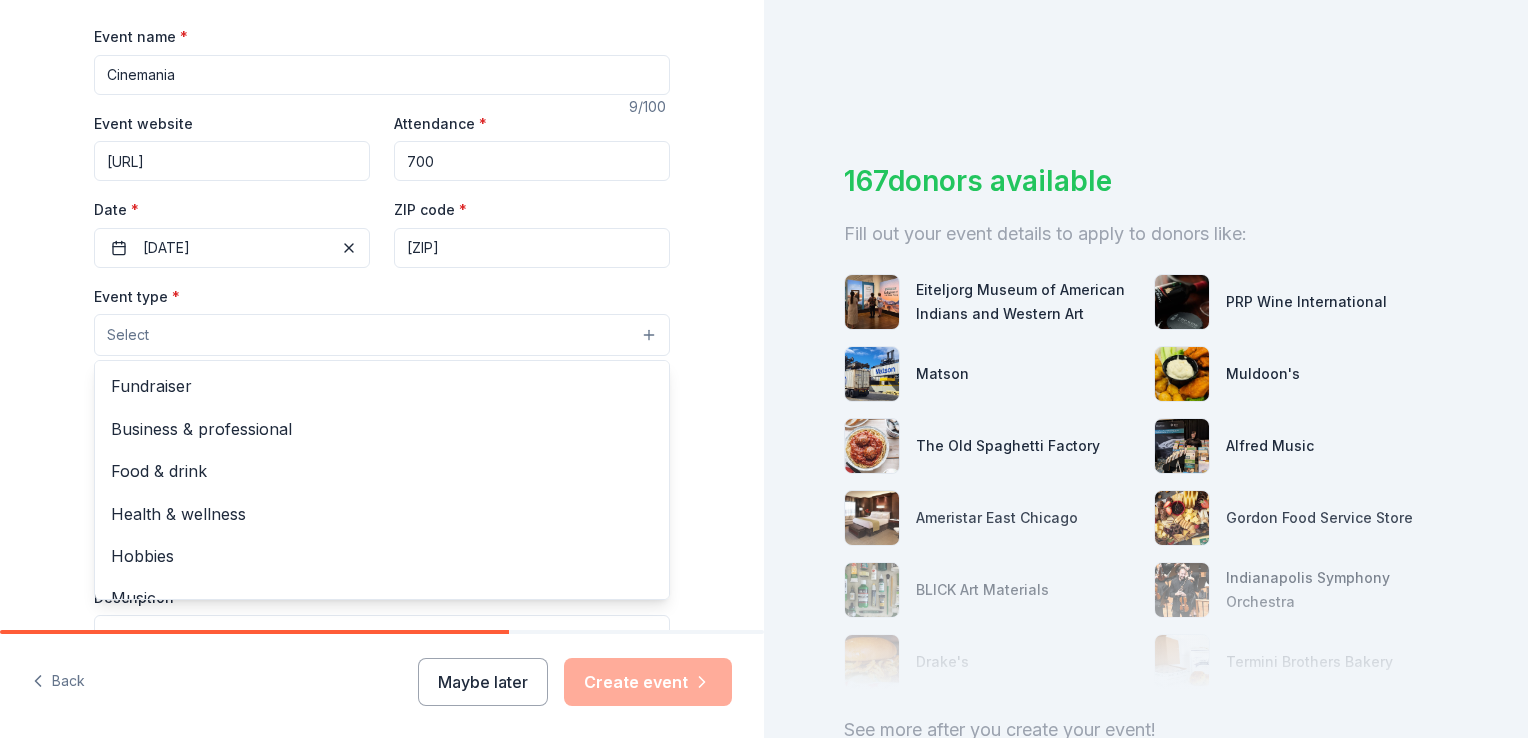 click on "Select" at bounding box center (382, 335) 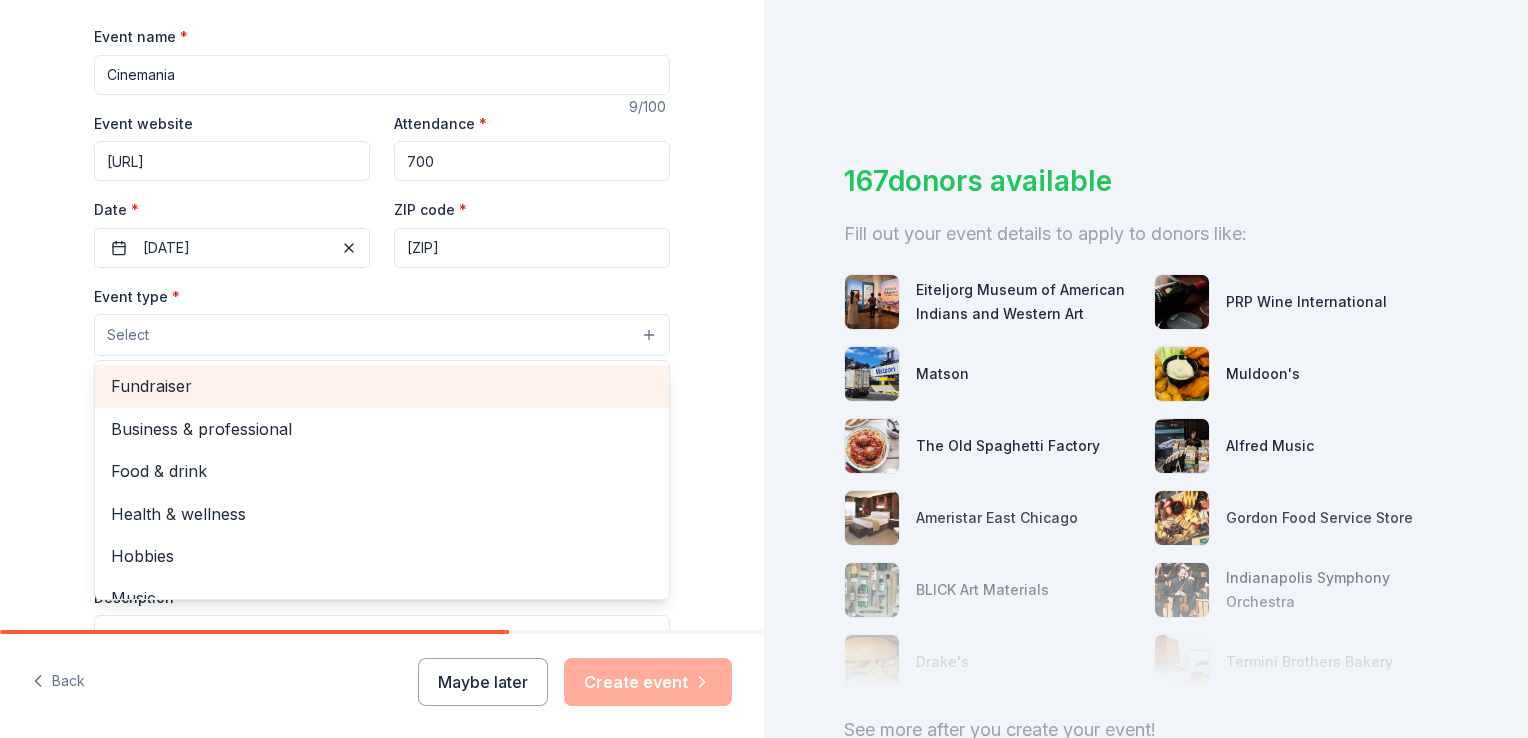 click on "Fundraiser" at bounding box center [382, 386] 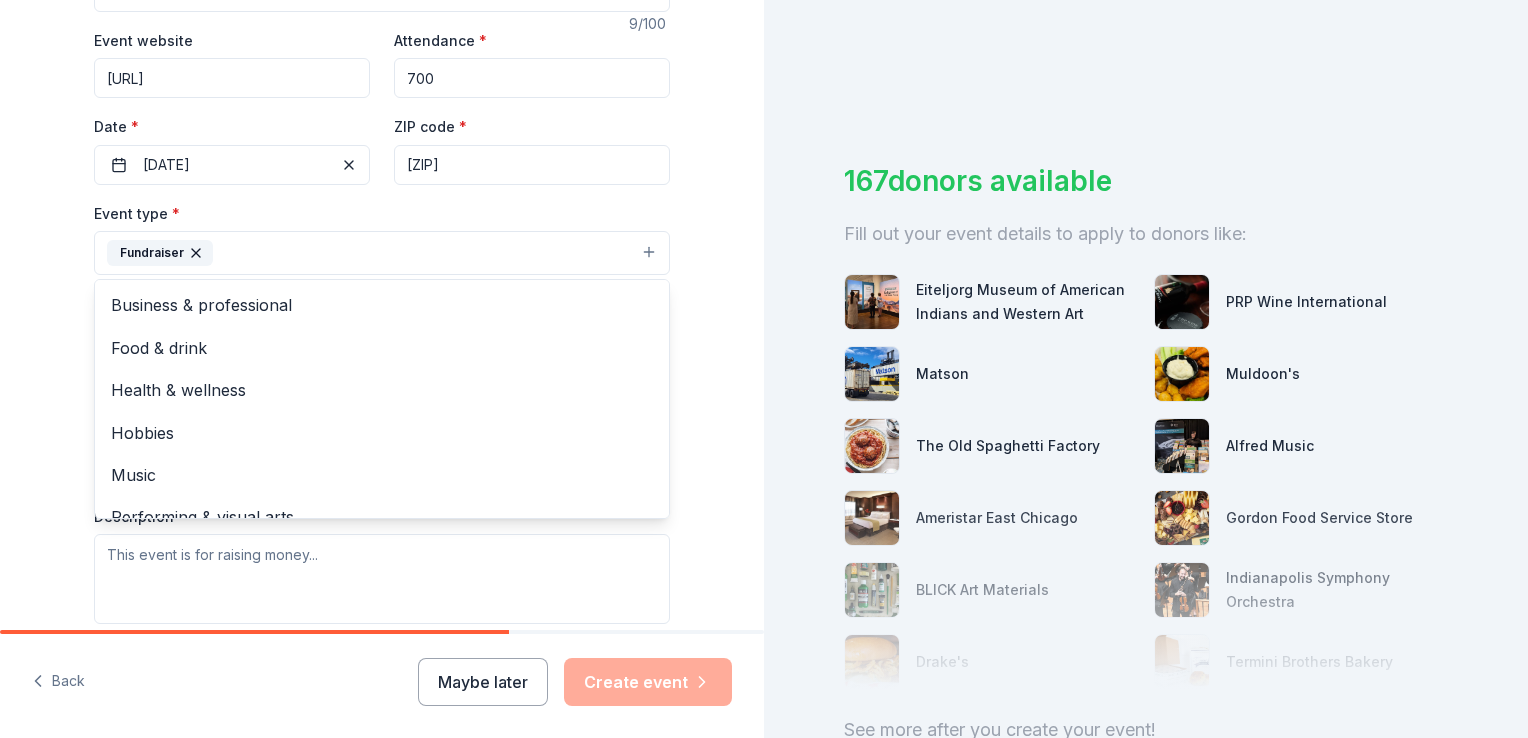 scroll, scrollTop: 378, scrollLeft: 0, axis: vertical 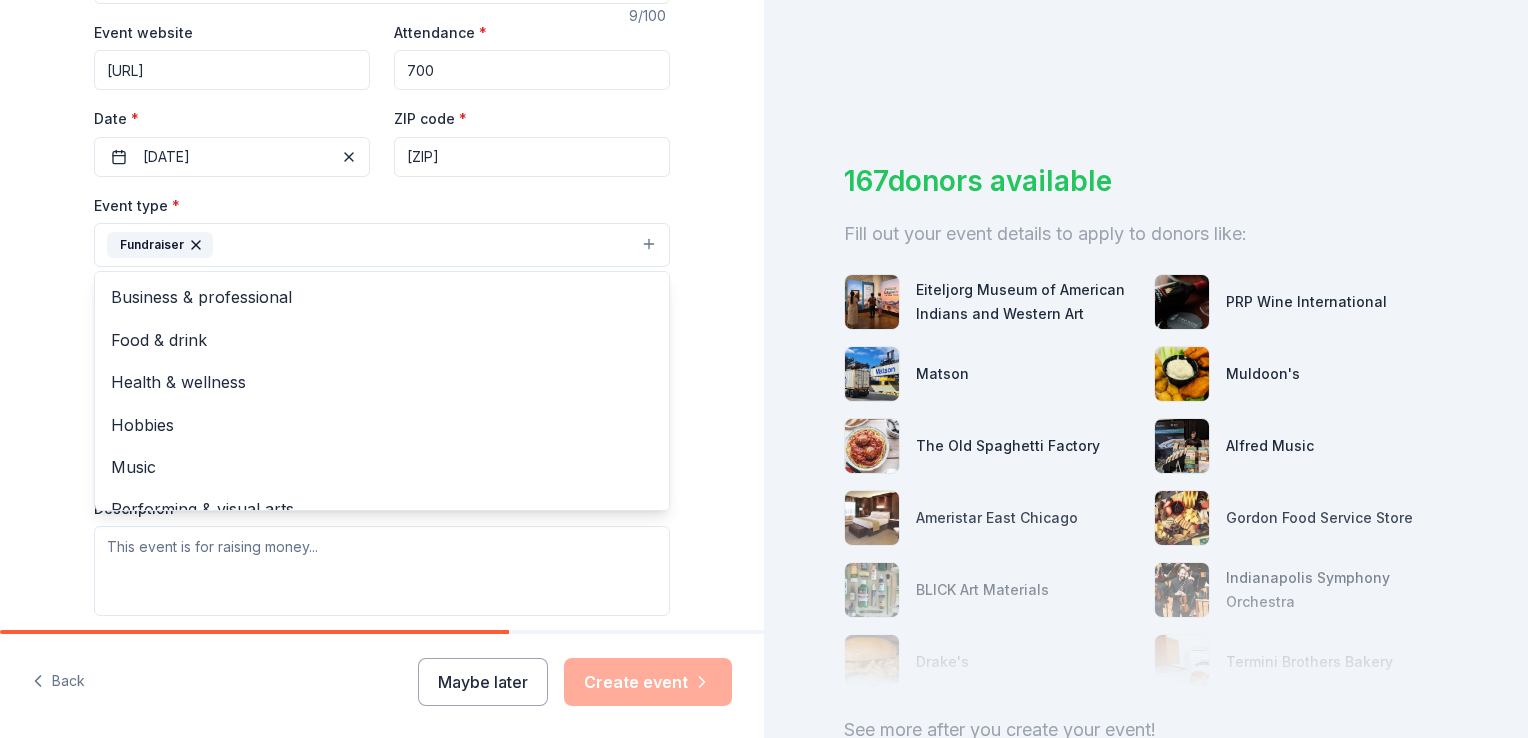 click on "Tell us about your event. We'll find in-kind donations you can apply for. Event name * Cinemania 9 /100 Event website [URL] Attendance * 700 Date * [DATE] ZIP code * [ZIP] Event type * Fundraiser Business & professional Food & drink Health & wellness Hobbies Music Performing & visual arts Demographic Select We use this information to help brands find events with their target demographic to sponsor their products. Mailing address Apt/unit Description What are you looking for? * Auction & raffle Meals Snacks Desserts Alcohol Beverages Send me reminders Email me reminders of donor application deadlines Recurring event" at bounding box center [382, 288] 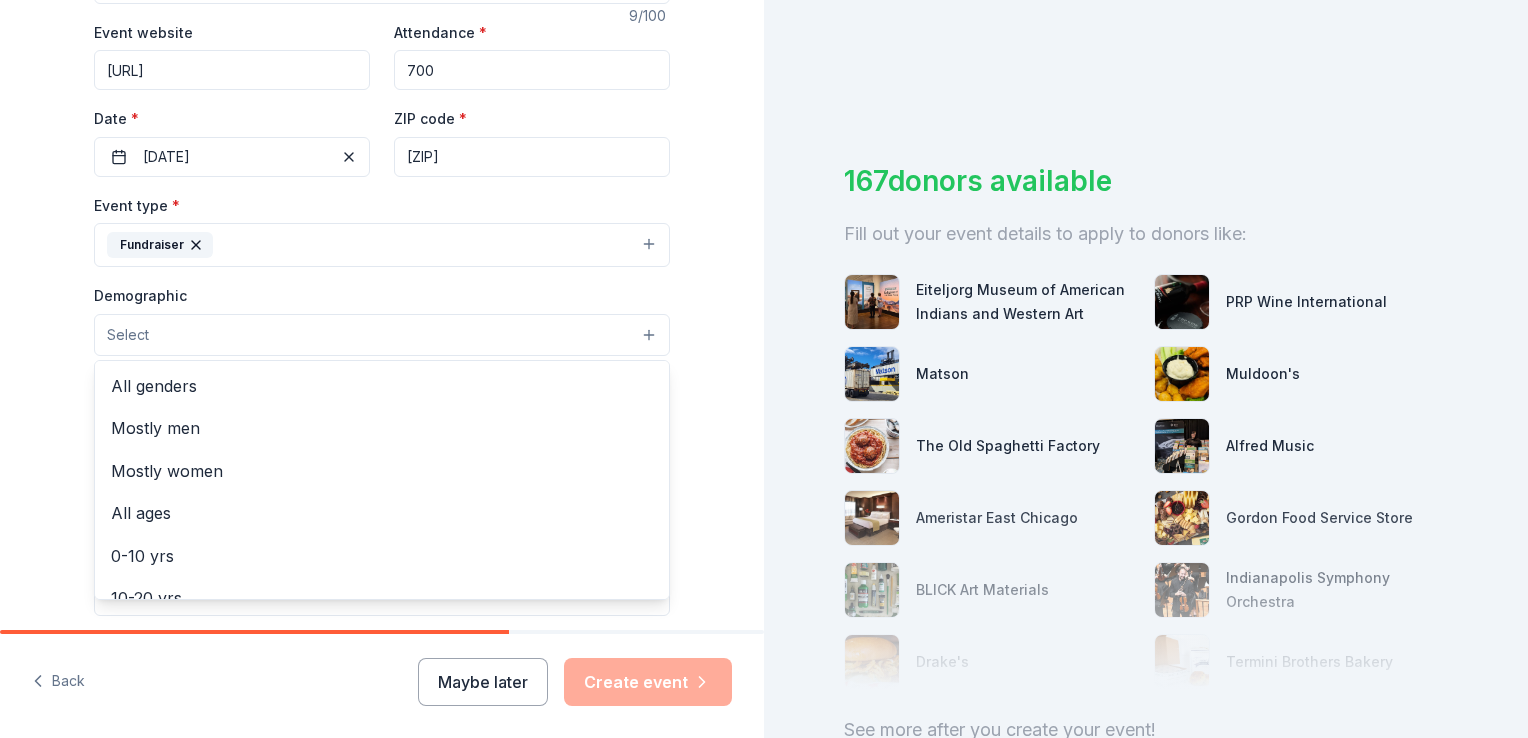 click on "Select" at bounding box center [382, 335] 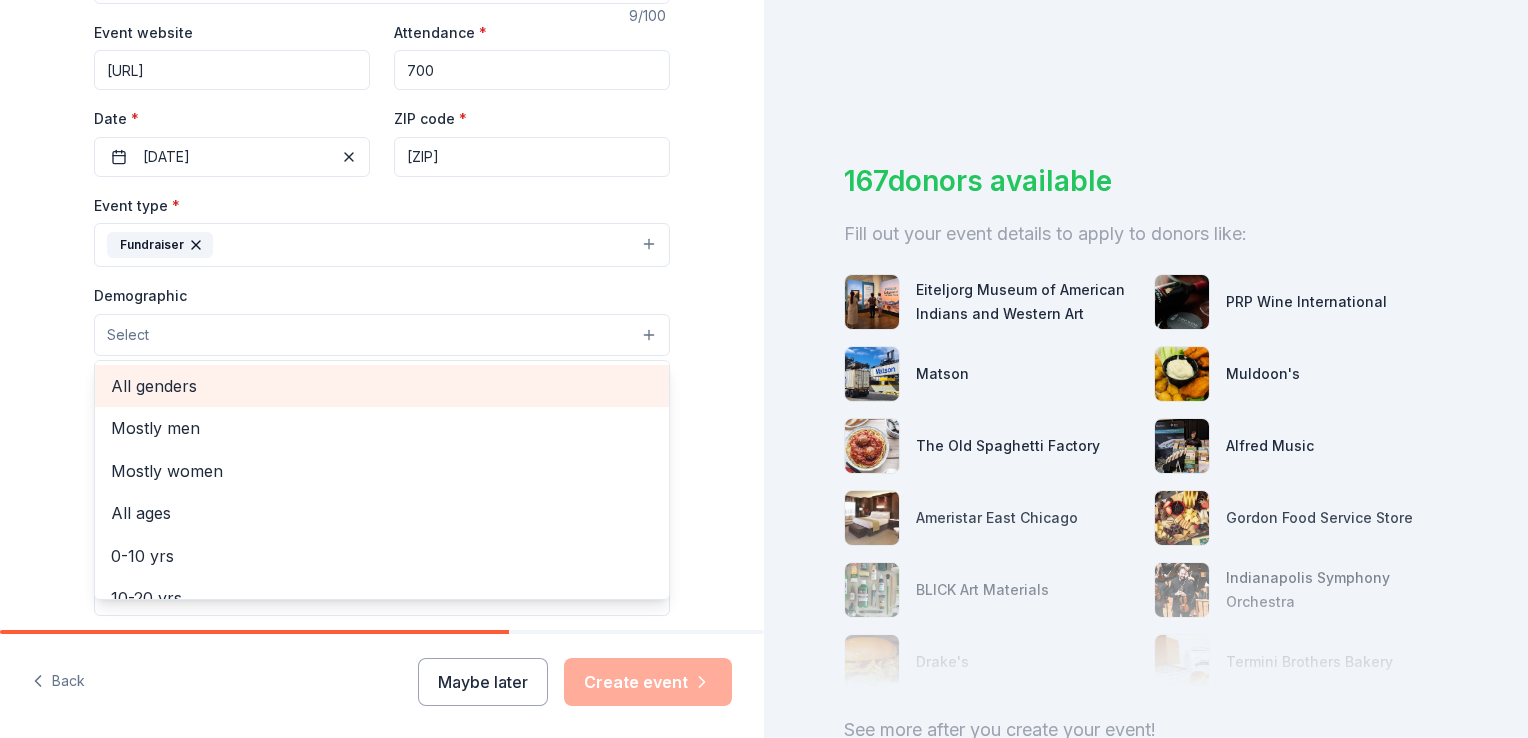 click on "All genders" at bounding box center [382, 386] 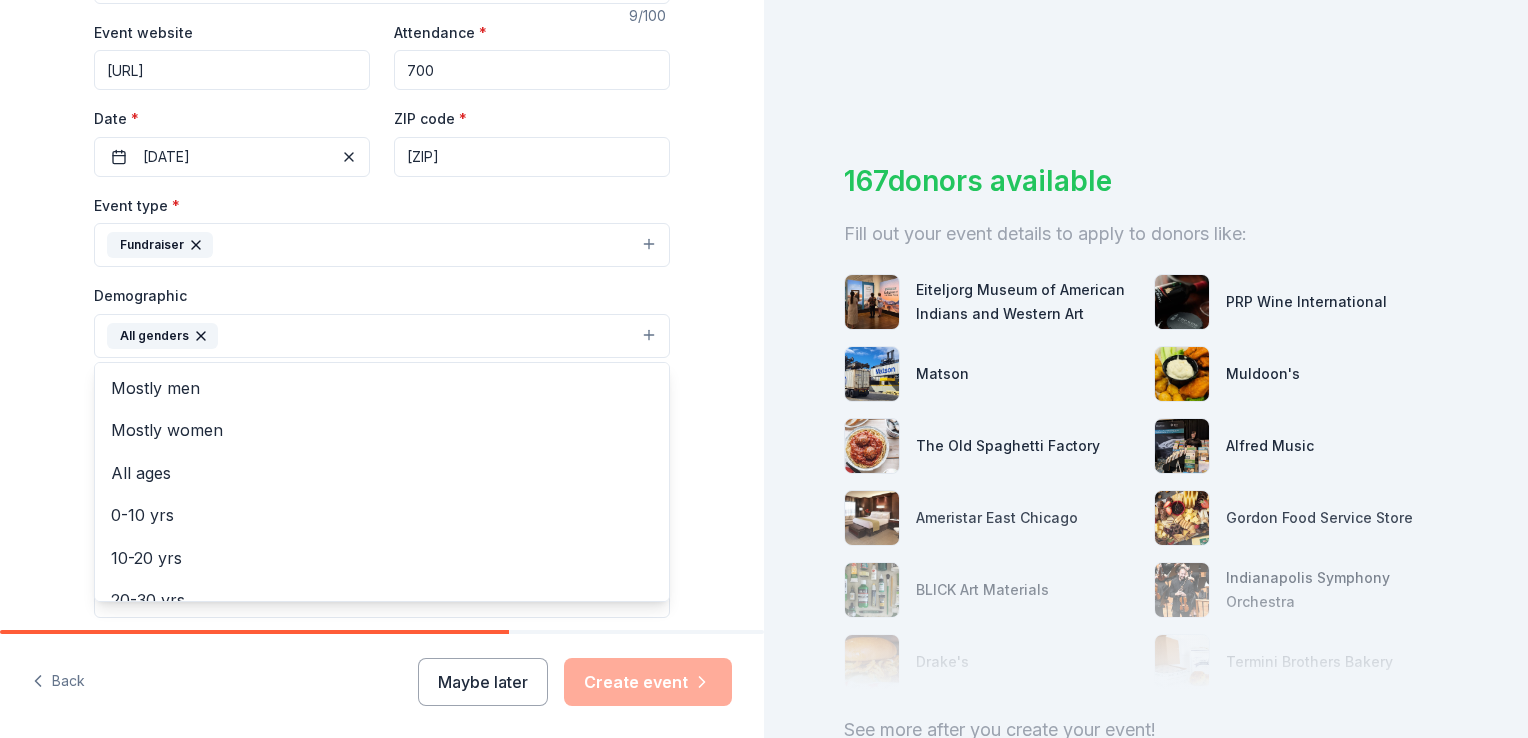 click on "Tell us about your event. We'll find in-kind donations you can apply for. Event name * Cinemania 9 /100 Event website [URL] Attendance * 700 Date * [DATE] ZIP code * [ZIP] Event type * Fundraiser Demographic All genders Mostly men Mostly women All ages 0-10 yrs 10-20 yrs 20-30 yrs 30-40 yrs 40-50 yrs 50-60 yrs 60-70 yrs 70-80 yrs 80+ yrs We use this information to help brands find events with their target demographic to sponsor their products. Mailing address Apt/unit Description What are you looking for? * Auction & raffle Meals Snacks Desserts Alcohol Beverages Send me reminders Email me reminders of donor application deadlines Recurring event" at bounding box center [382, 289] 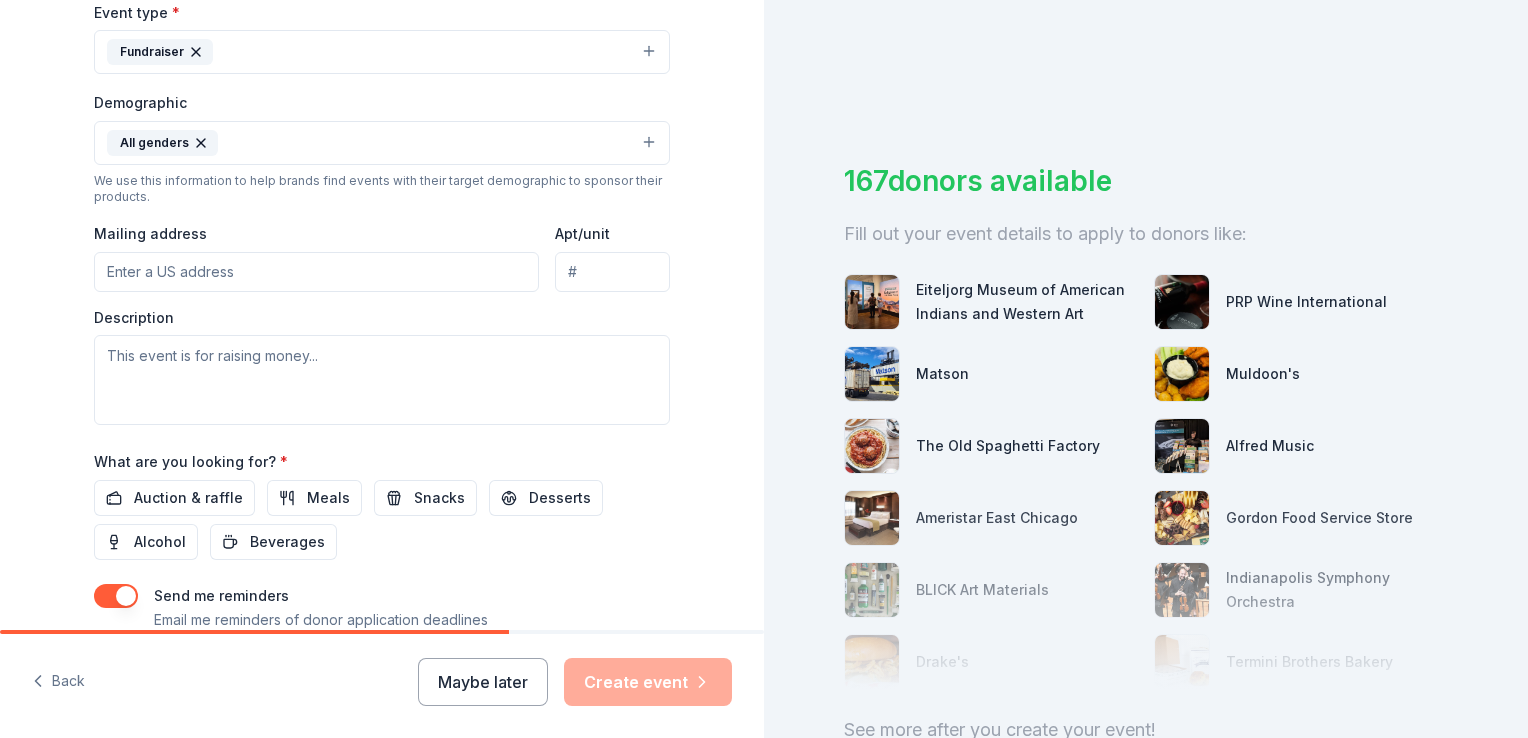 scroll, scrollTop: 591, scrollLeft: 0, axis: vertical 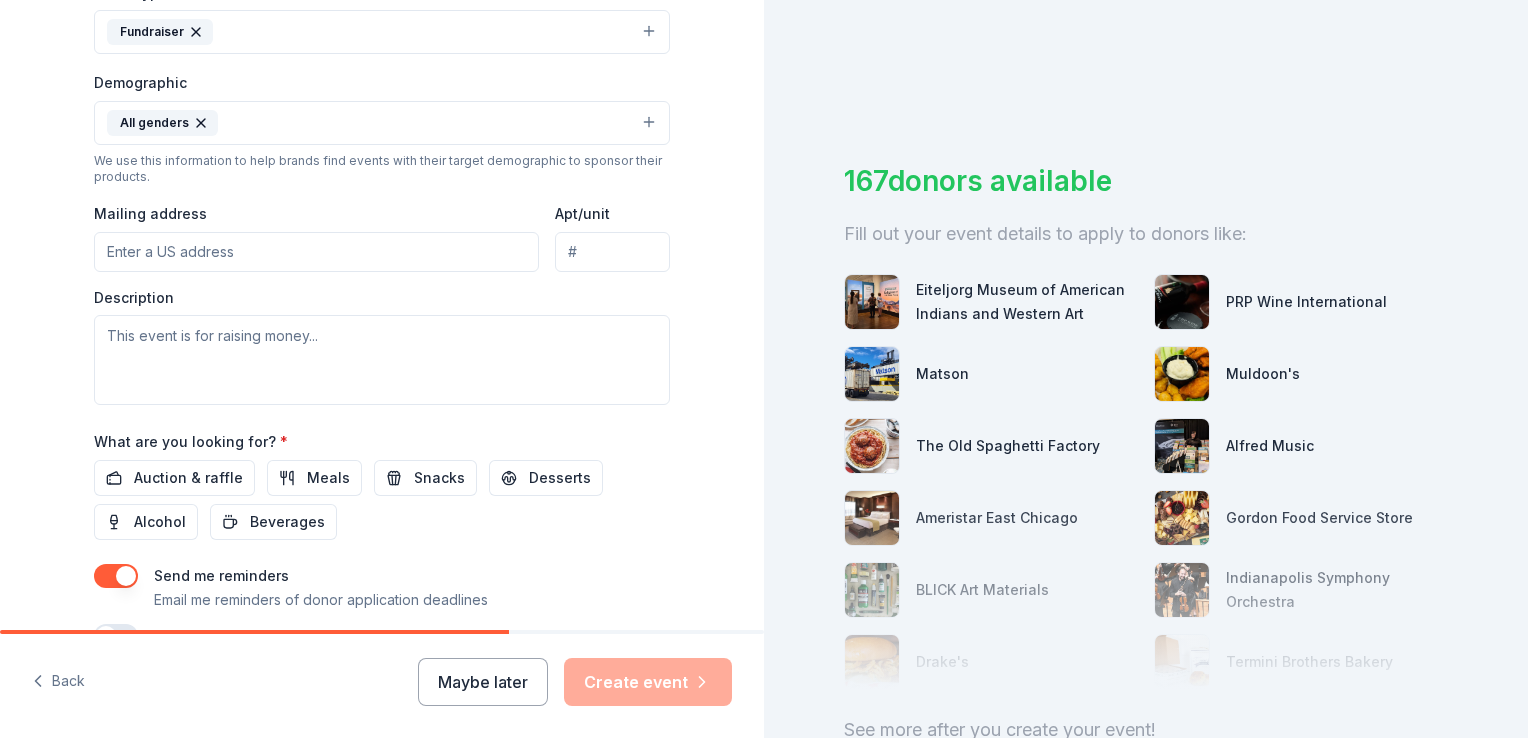 click on "Mailing address" at bounding box center [316, 252] 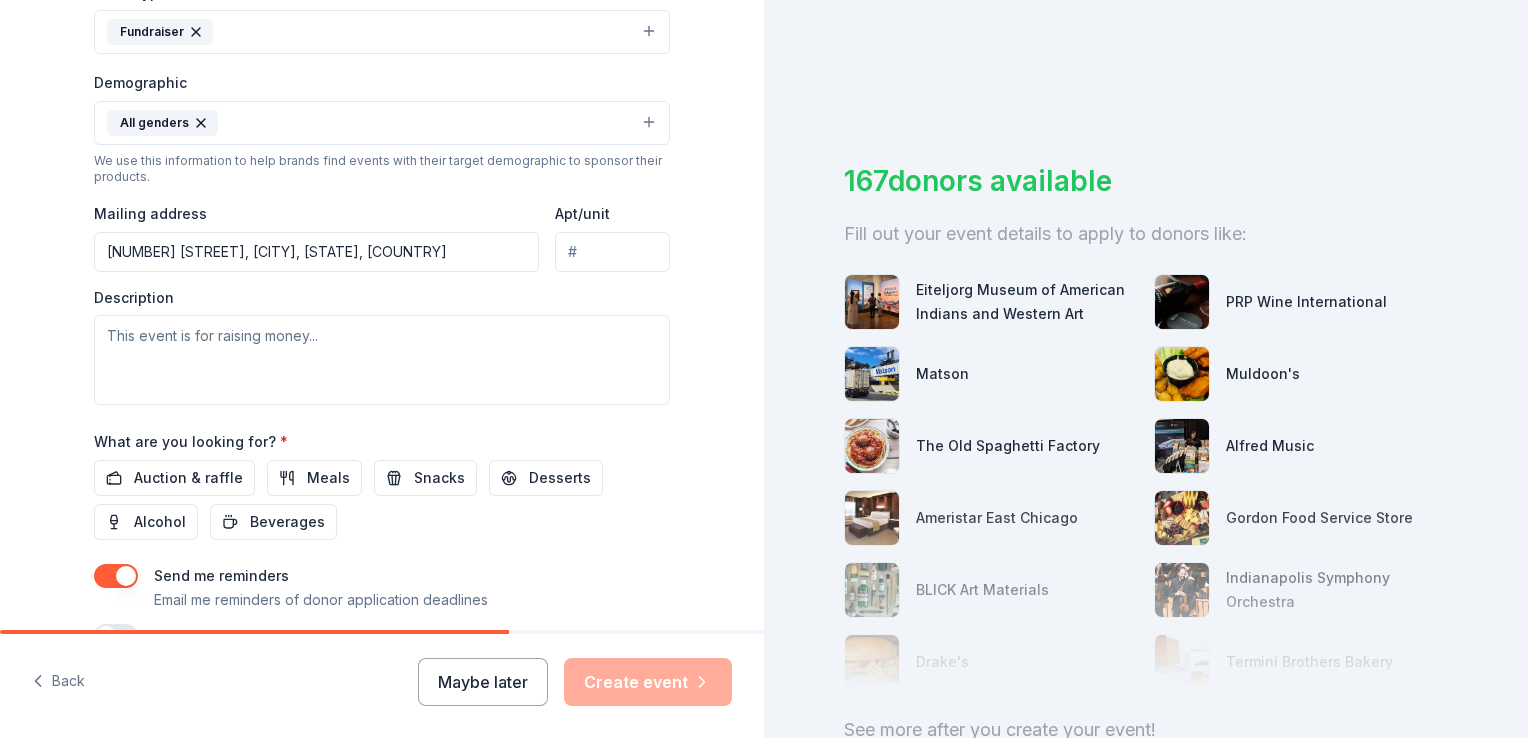 type on "[NUMBER] [STREET], [CITY], [STATE], [ZIP]" 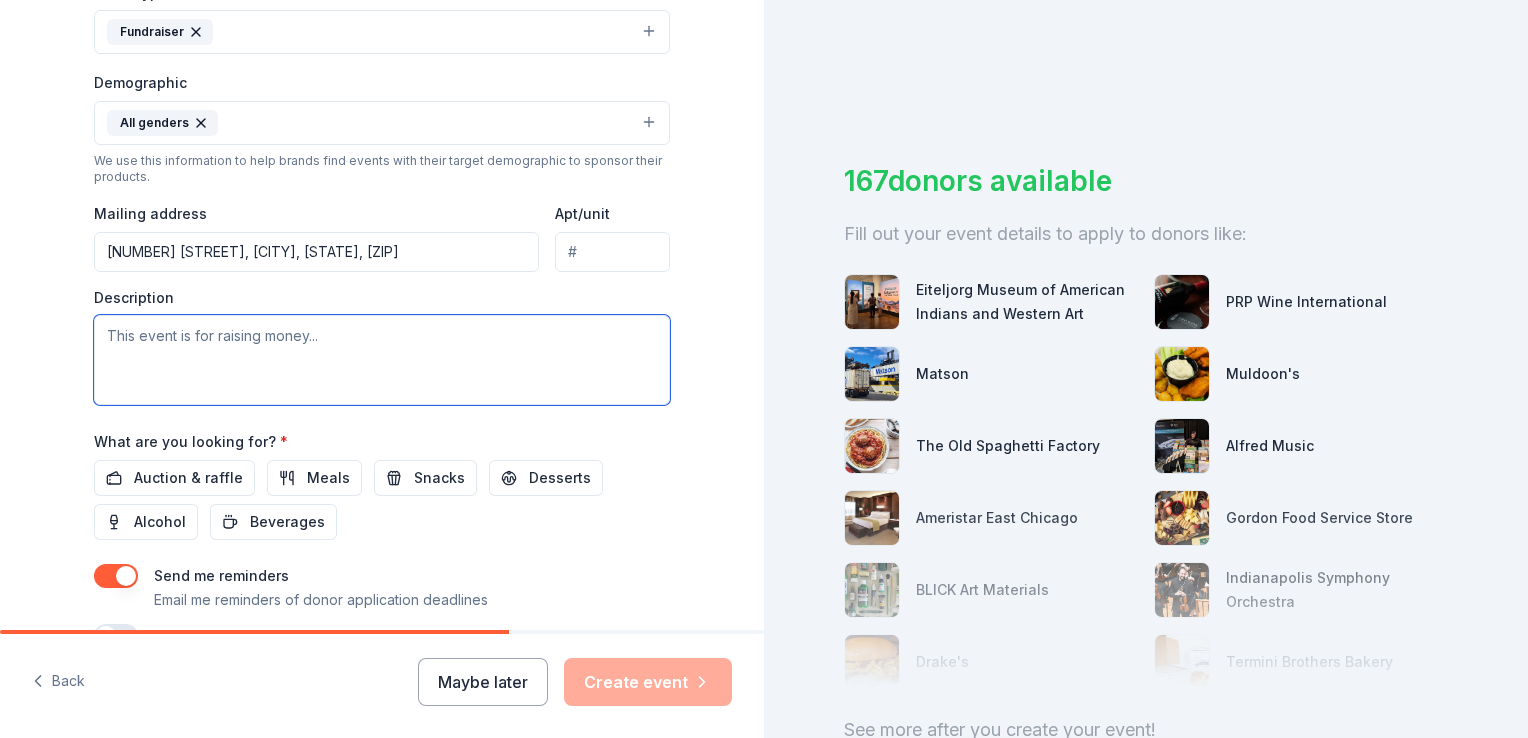 click at bounding box center [382, 360] 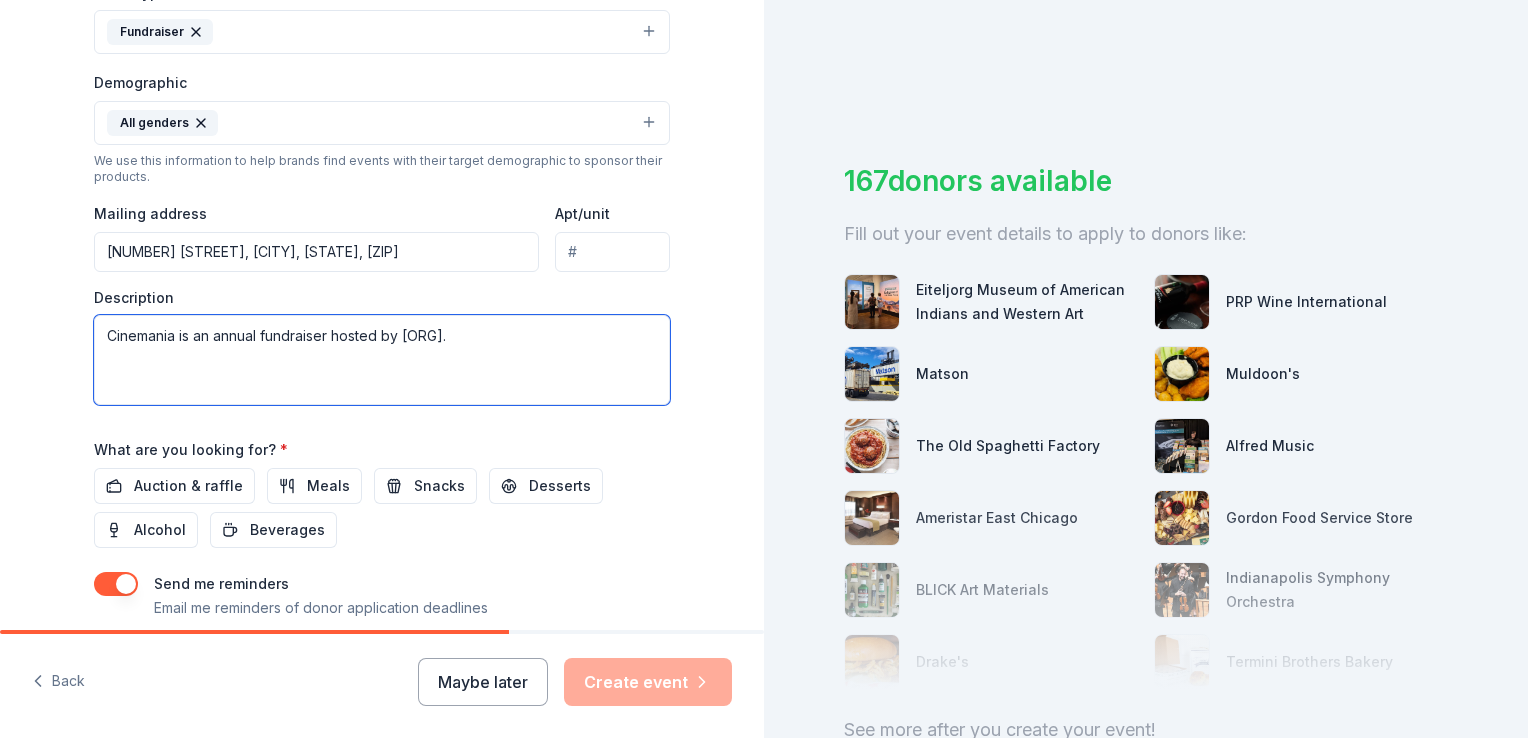 paste on "raise crucial funds to support our programs, that include educational curriculum and outreach, community screenings,  filmmaker support and our annual film festivals—the largest of their kind in the Midwest." 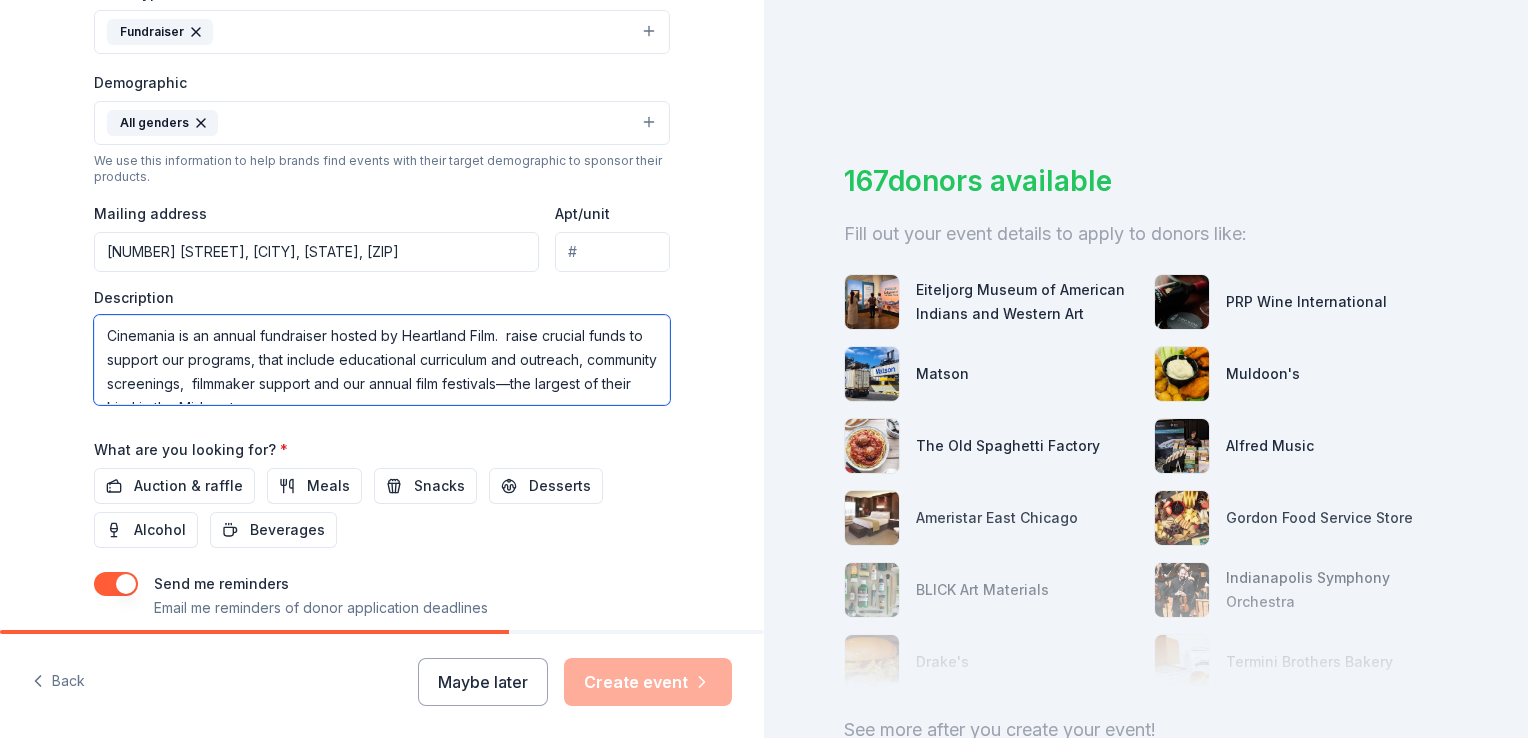 scroll, scrollTop: 12, scrollLeft: 0, axis: vertical 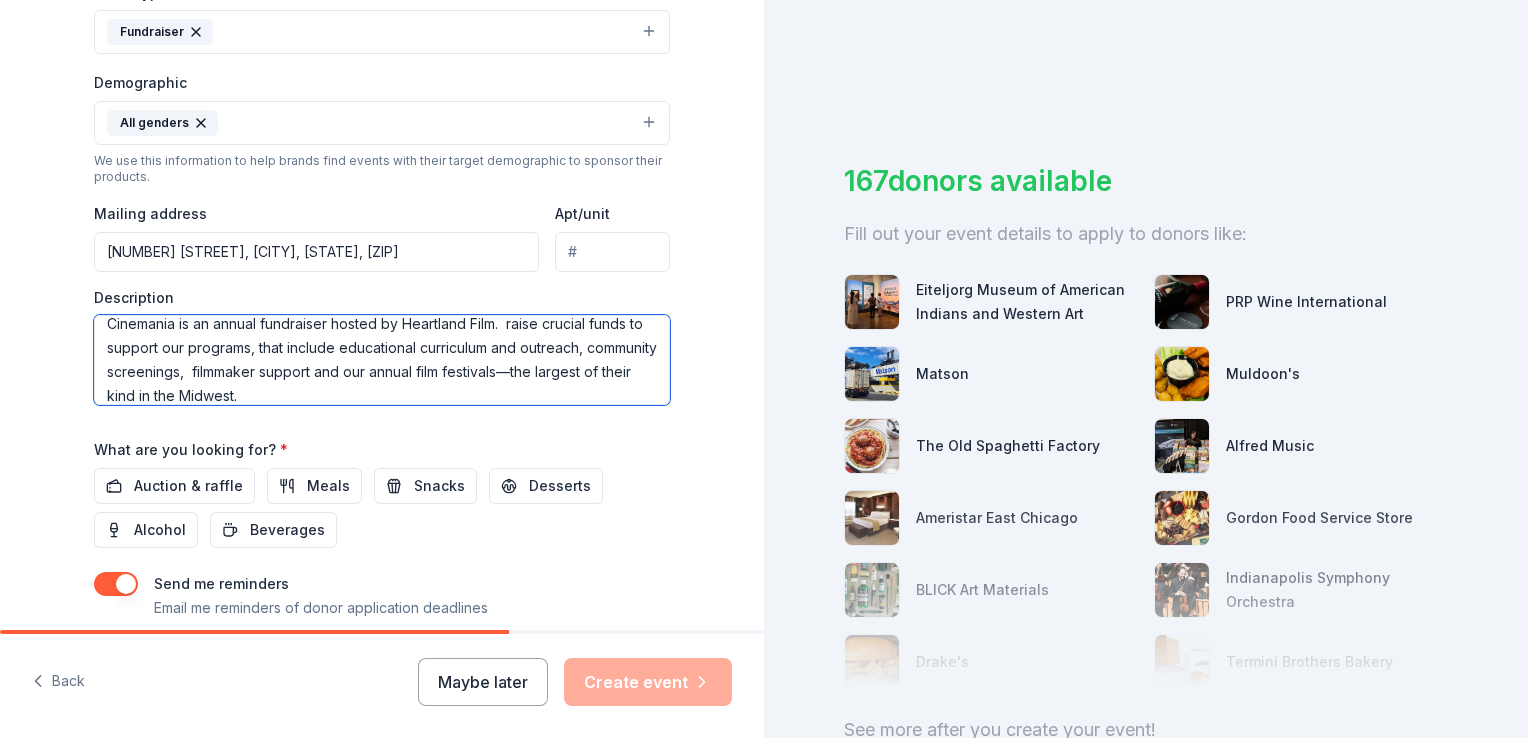 click on "Cinemania is an annual fundraiser hosted by Heartland Film.  raise crucial funds to support our programs, that include educational curriculum and outreach, community screenings,  filmmaker support and our annual film festivals—the largest of their kind in the Midwest." at bounding box center [382, 360] 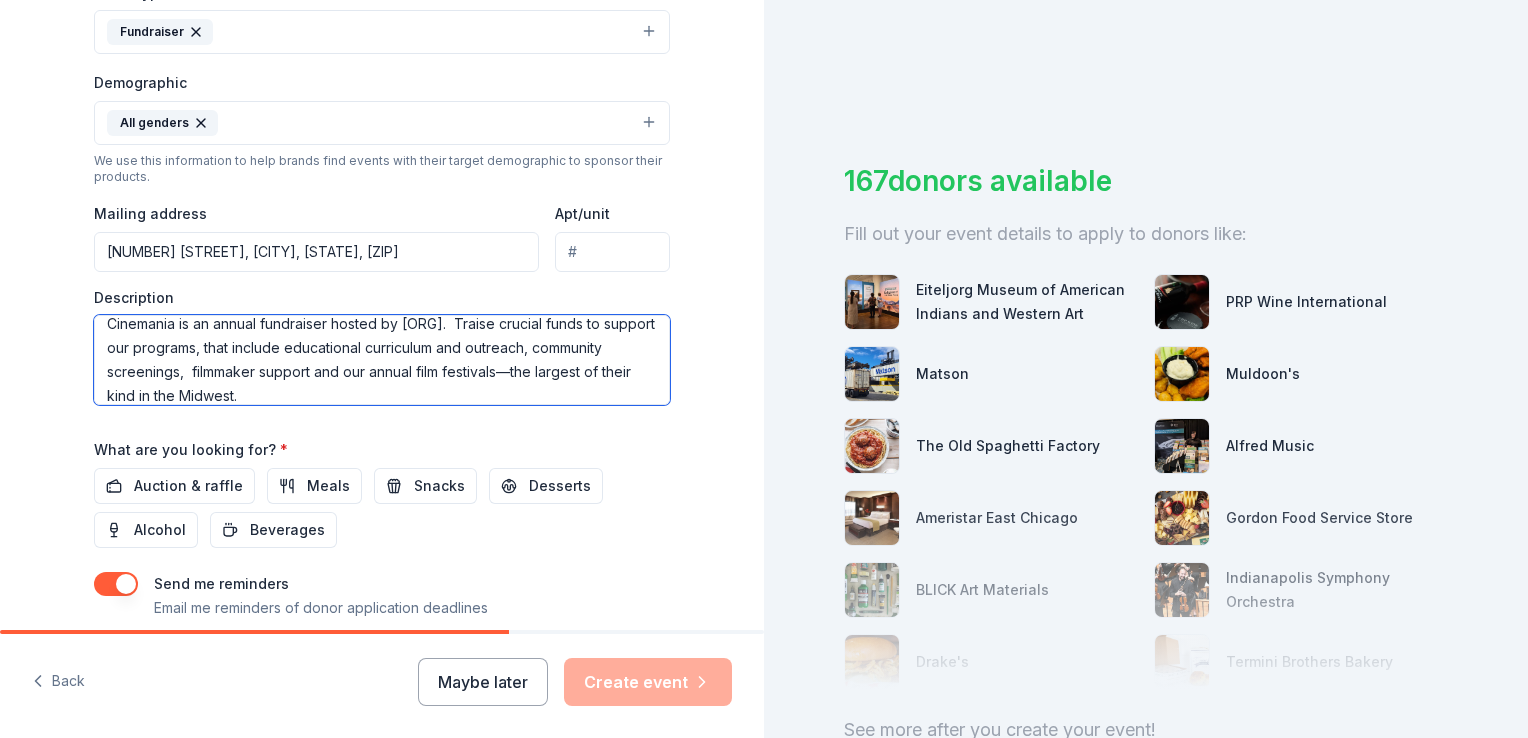 scroll, scrollTop: 11, scrollLeft: 0, axis: vertical 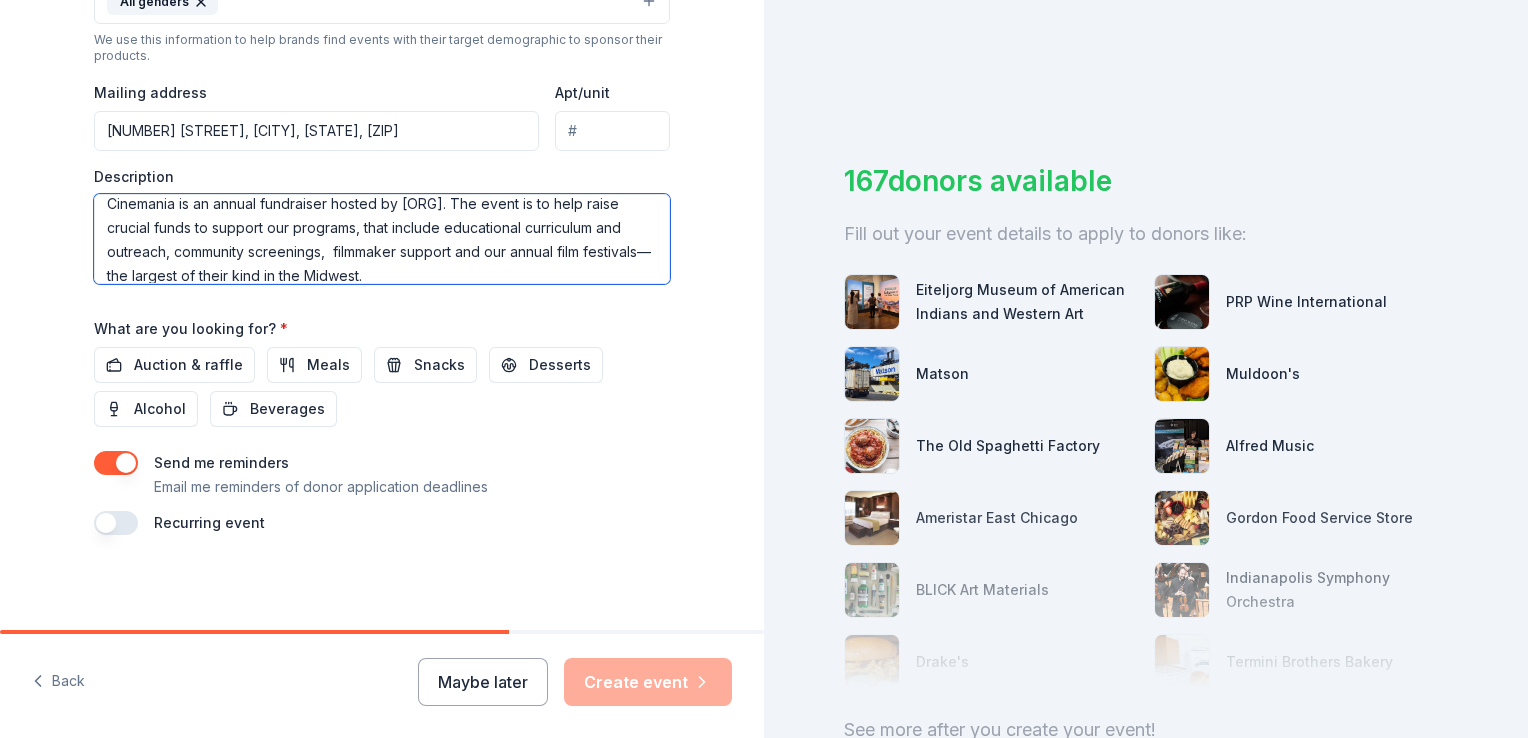 type on "Cinemania is an annual fundraiser hosted by [ORG]. The event is to help raise crucial funds to support our programs, that include educational curriculum and outreach, community screenings,  filmmaker support and our annual film festivals—the largest of their kind in the Midwest." 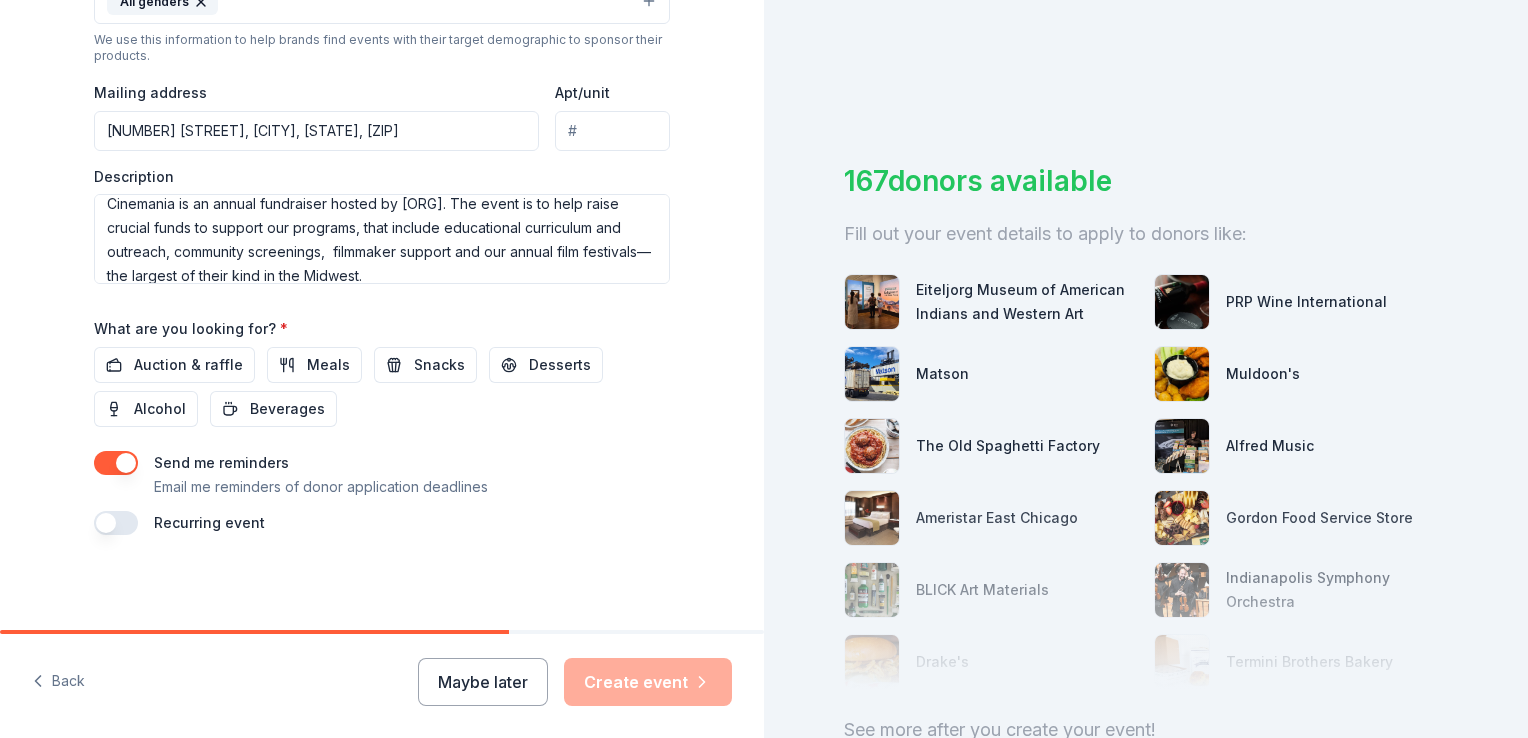 click at bounding box center (116, 523) 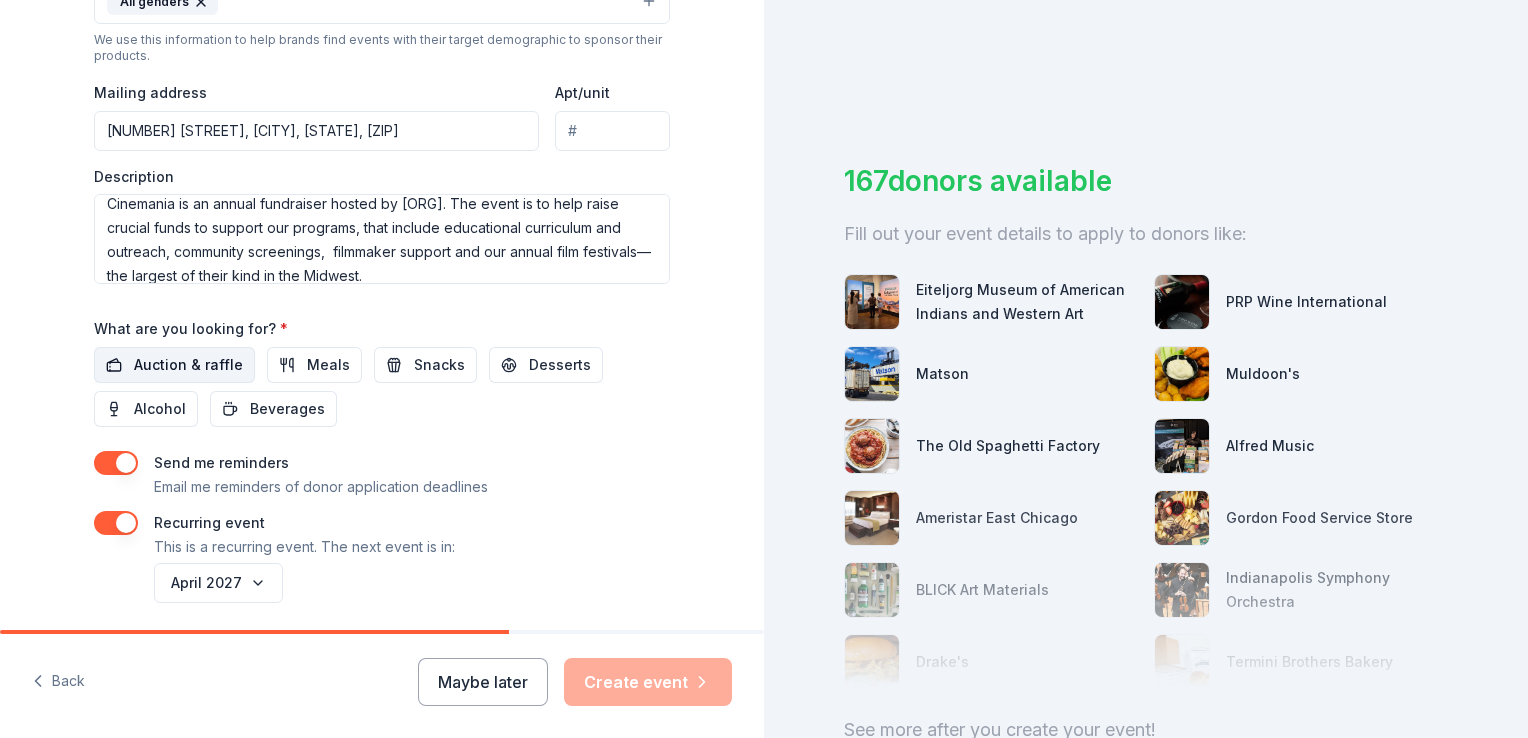 click on "Auction & raffle" at bounding box center (174, 365) 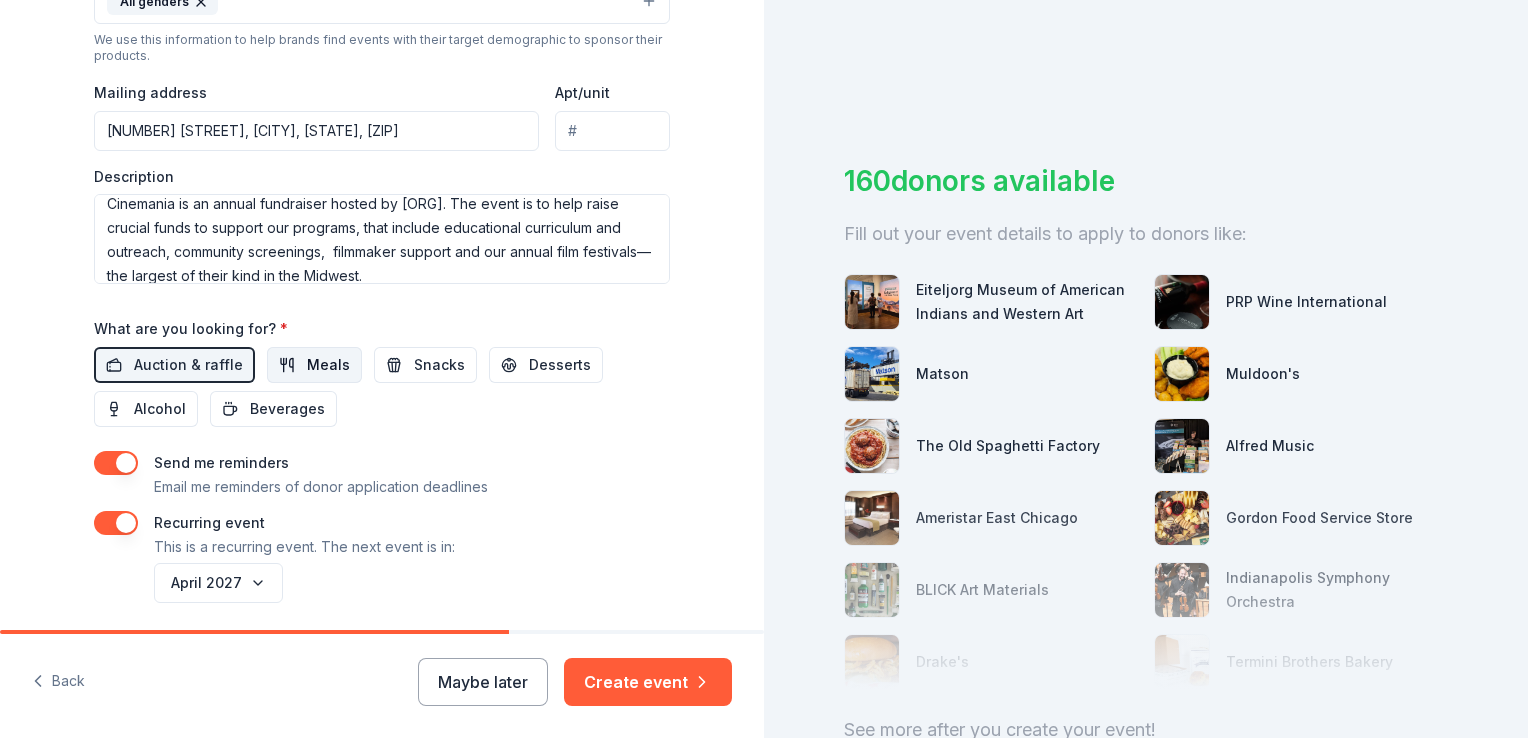 click on "Meals" at bounding box center (328, 365) 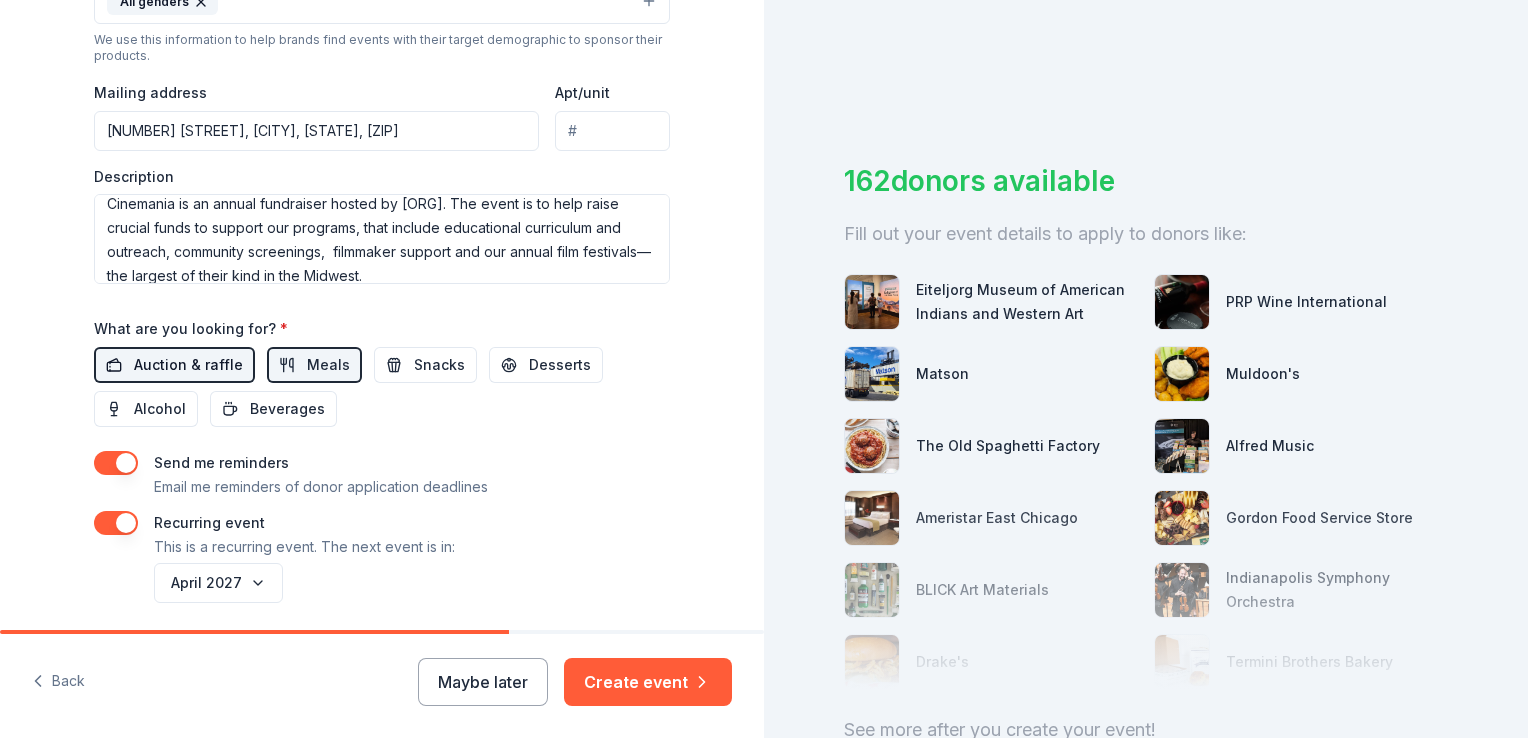 click on "Auction & raffle" at bounding box center (188, 365) 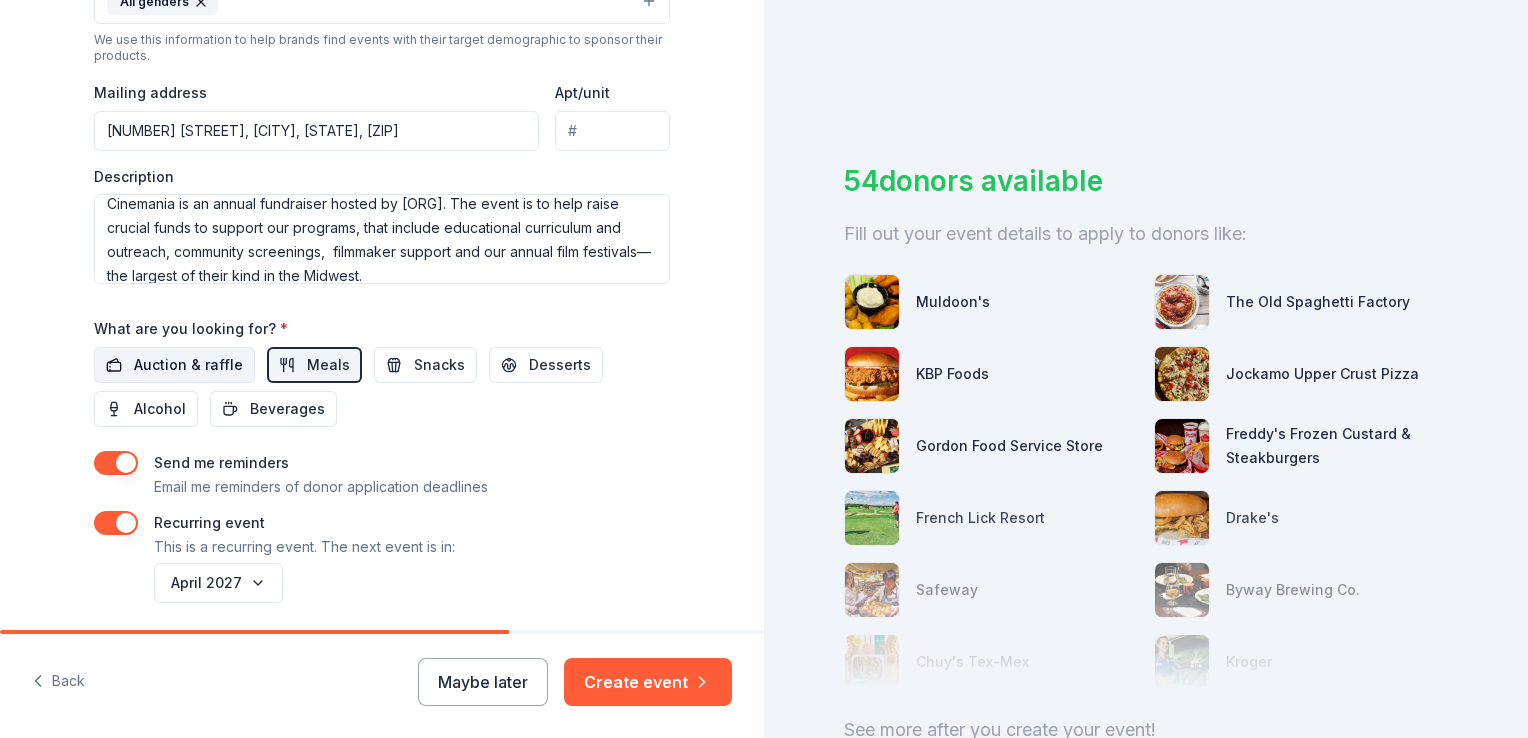 click on "Auction & raffle" at bounding box center [188, 365] 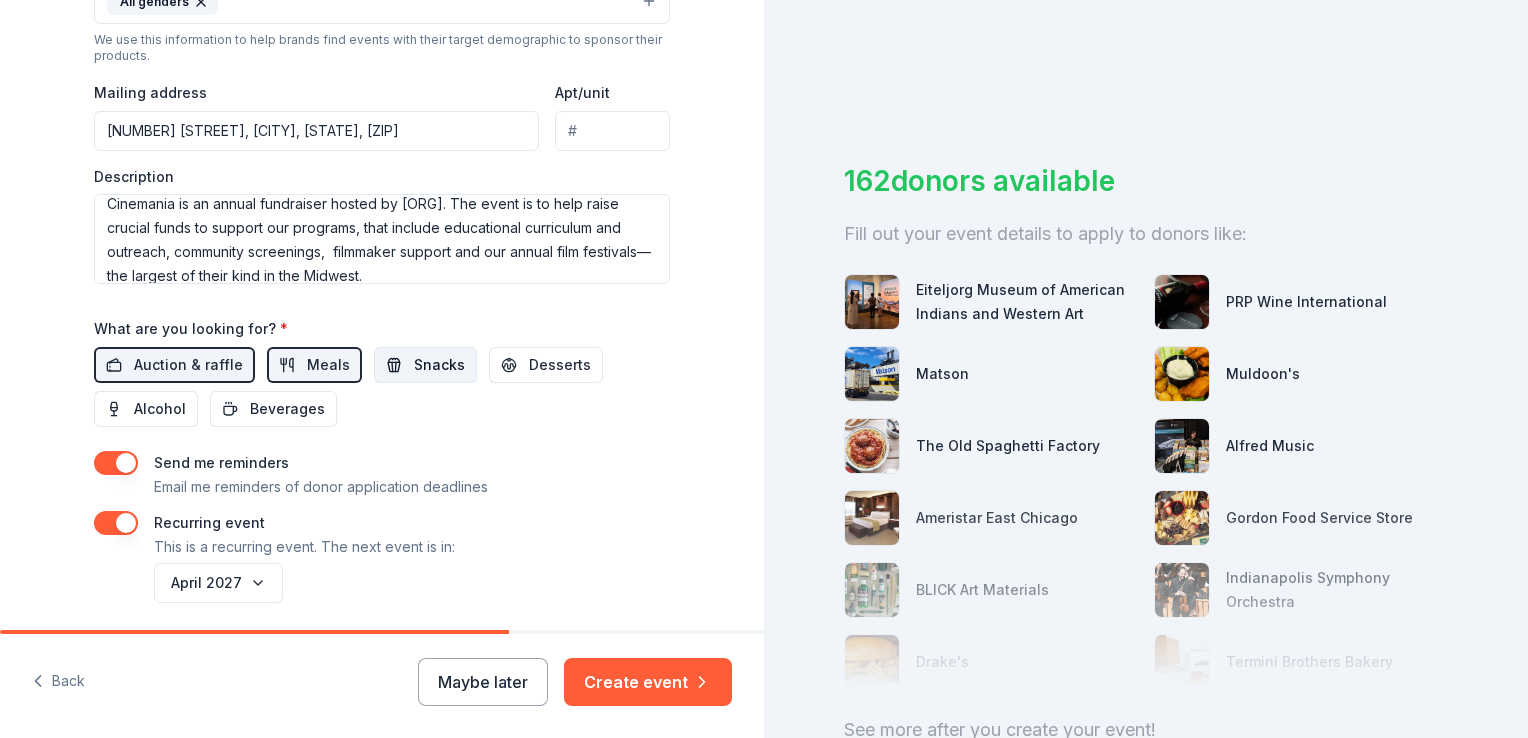 click on "Snacks" at bounding box center [439, 365] 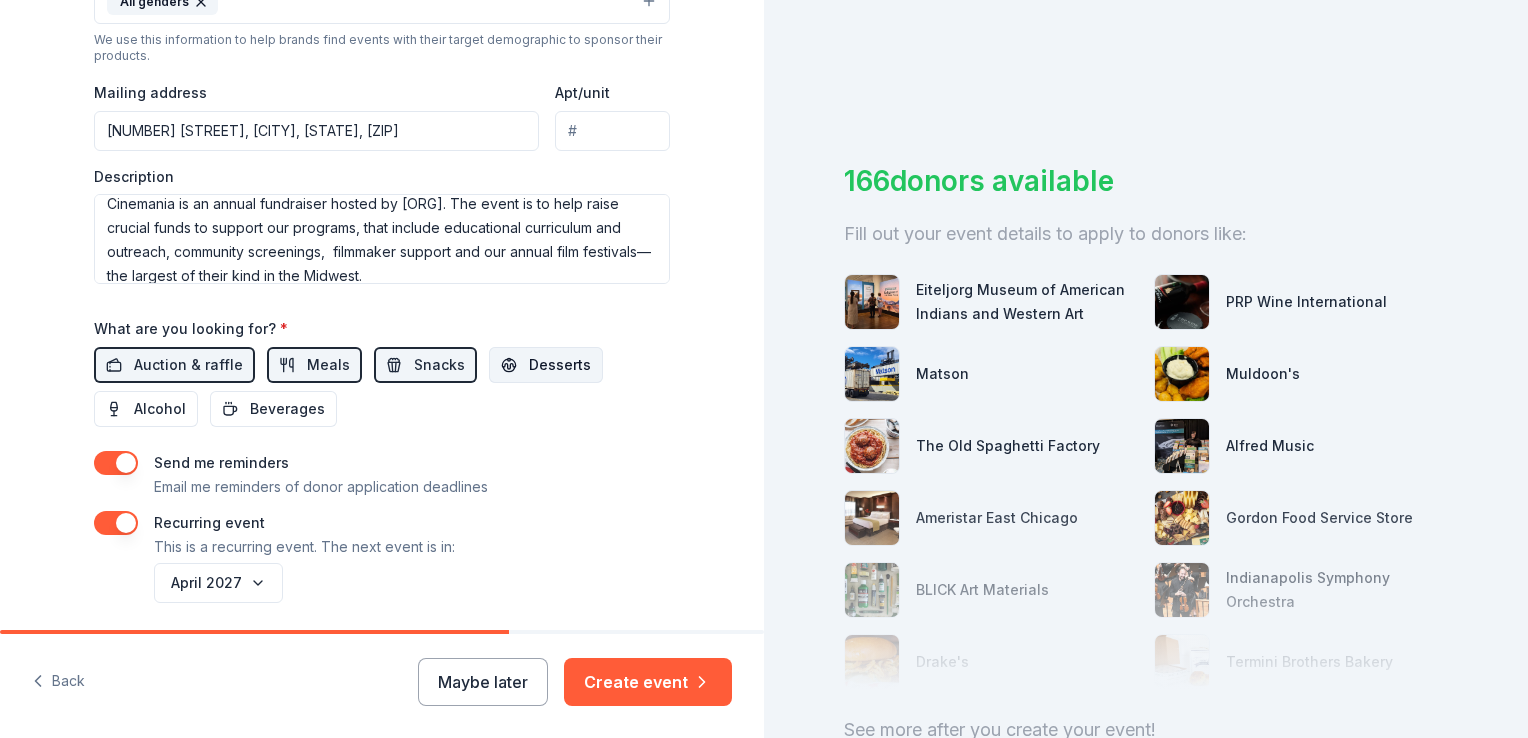 click on "Desserts" at bounding box center [560, 365] 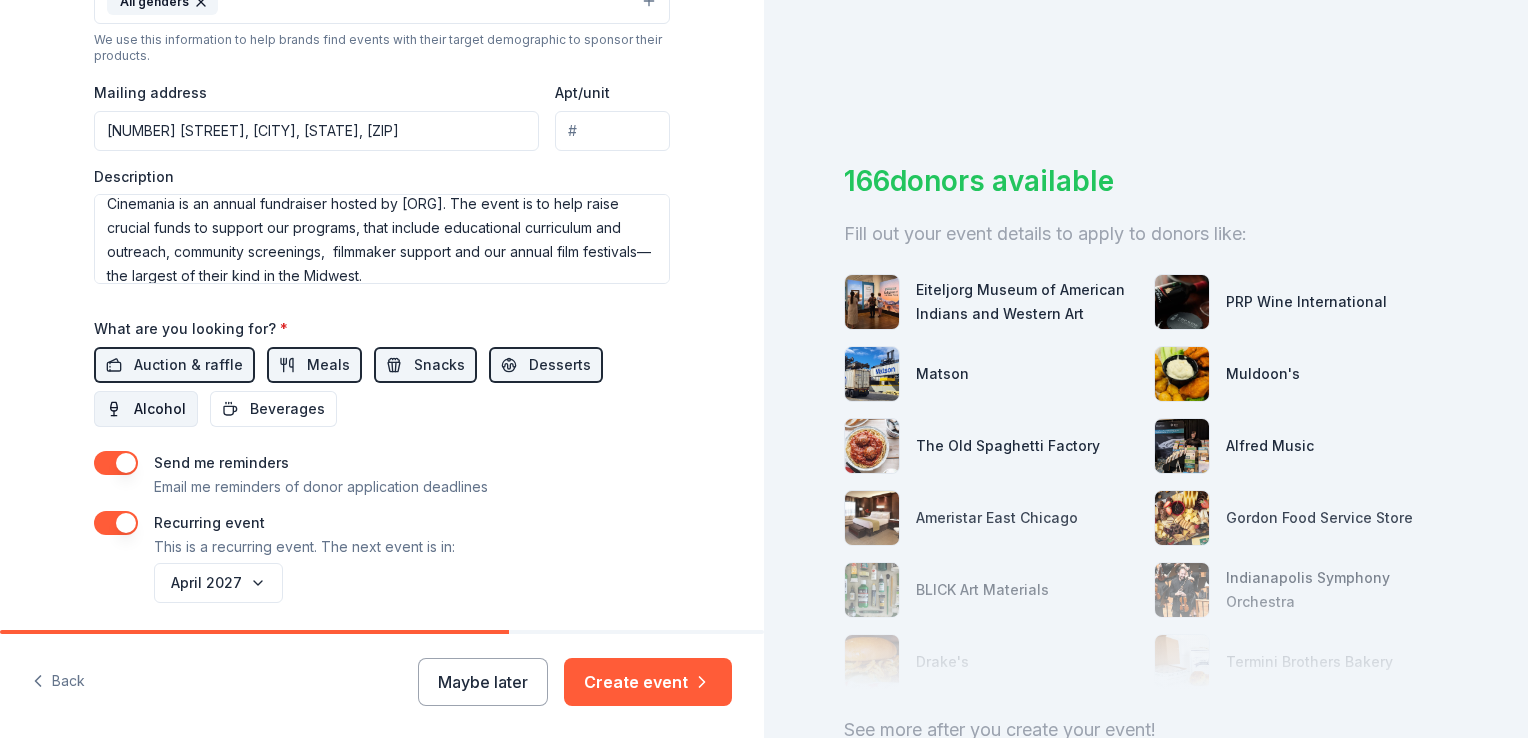 click on "Alcohol" at bounding box center [160, 409] 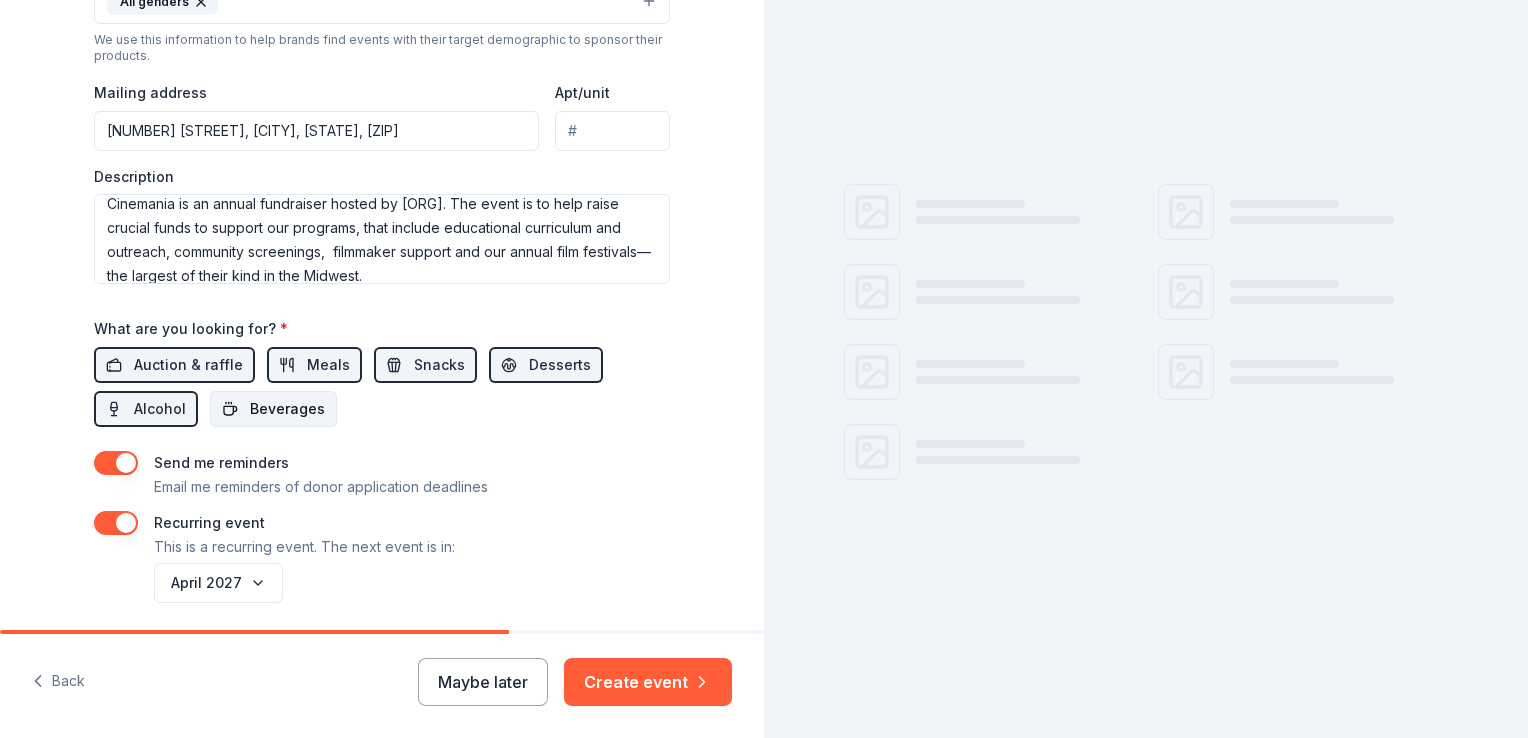 click on "Beverages" at bounding box center [287, 409] 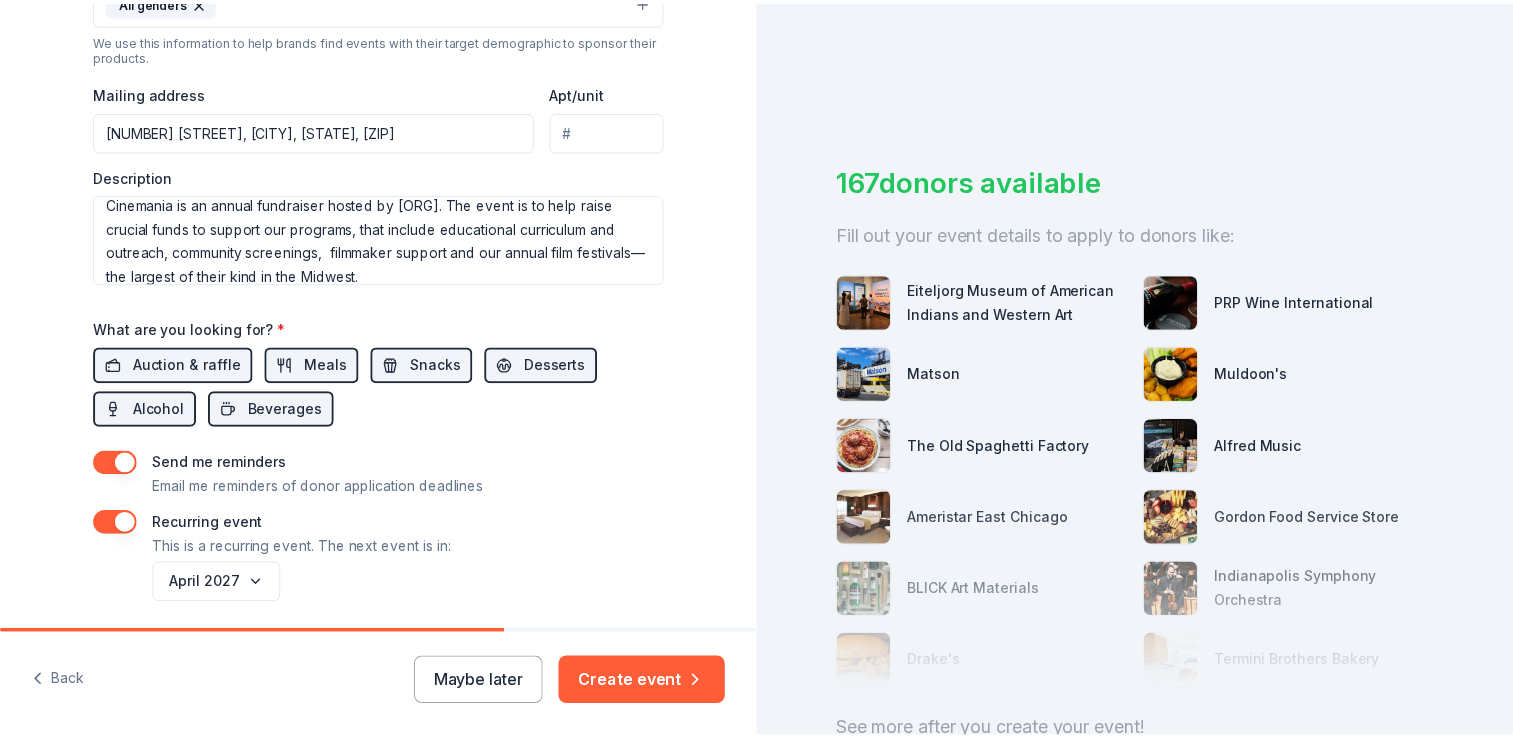 scroll, scrollTop: 784, scrollLeft: 0, axis: vertical 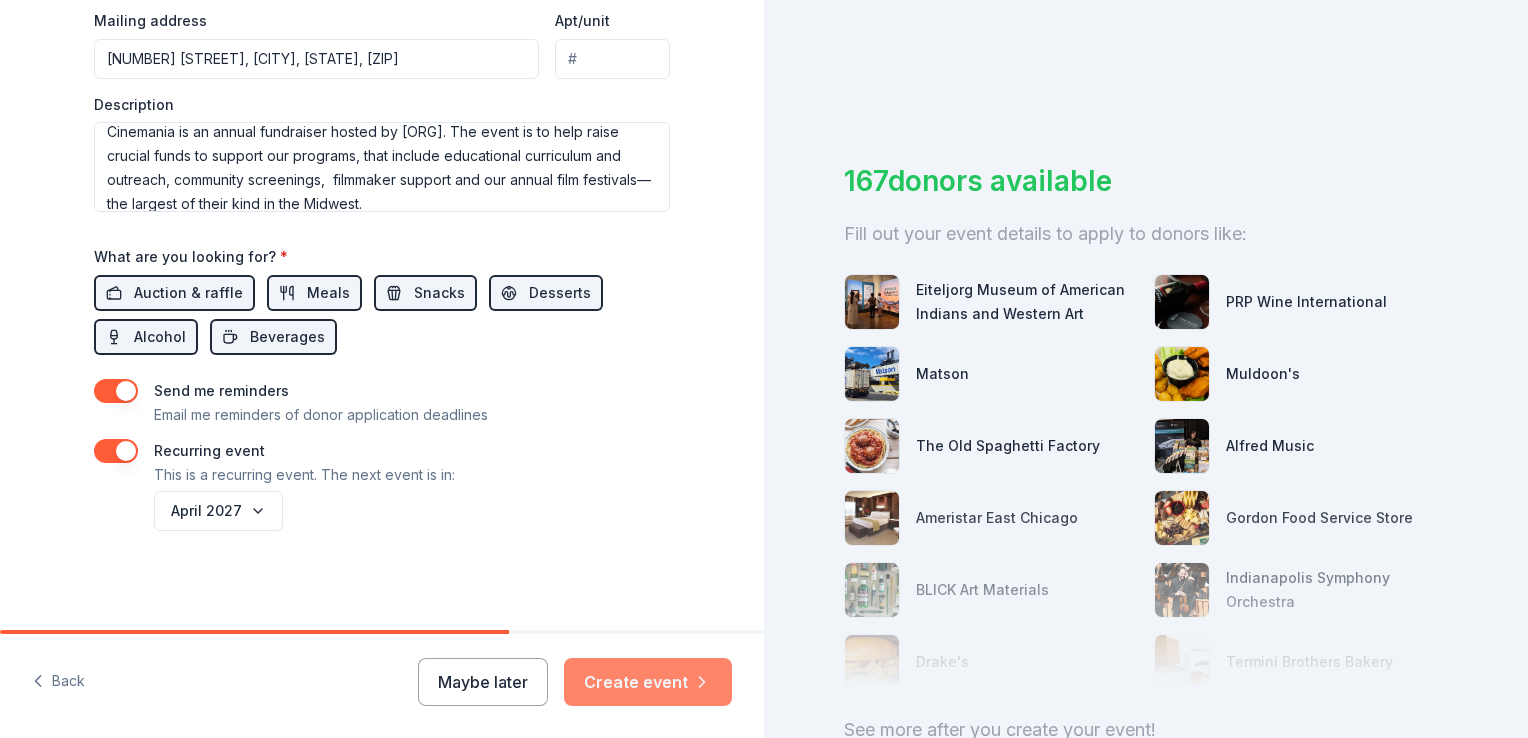 click on "Create event" at bounding box center (648, 682) 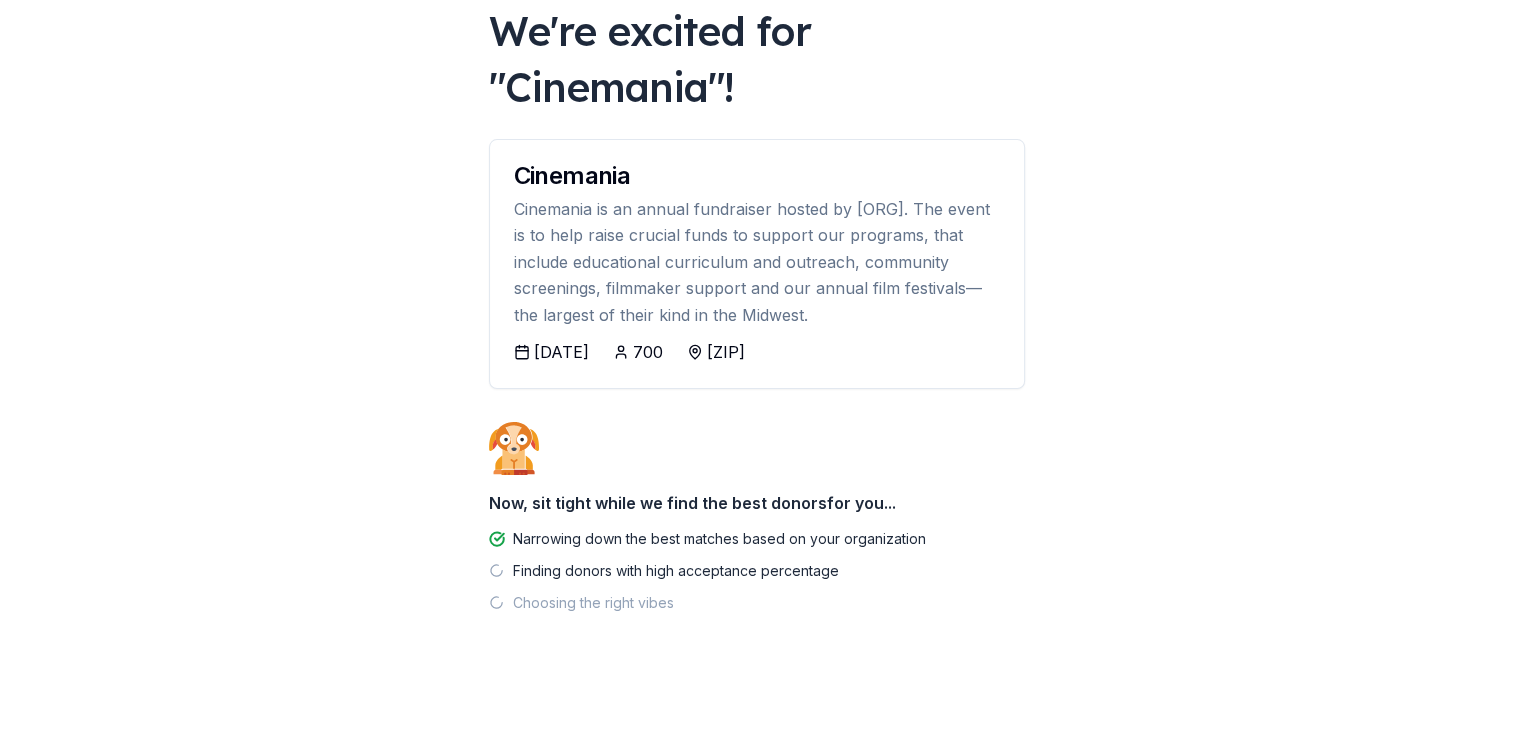 scroll, scrollTop: 132, scrollLeft: 0, axis: vertical 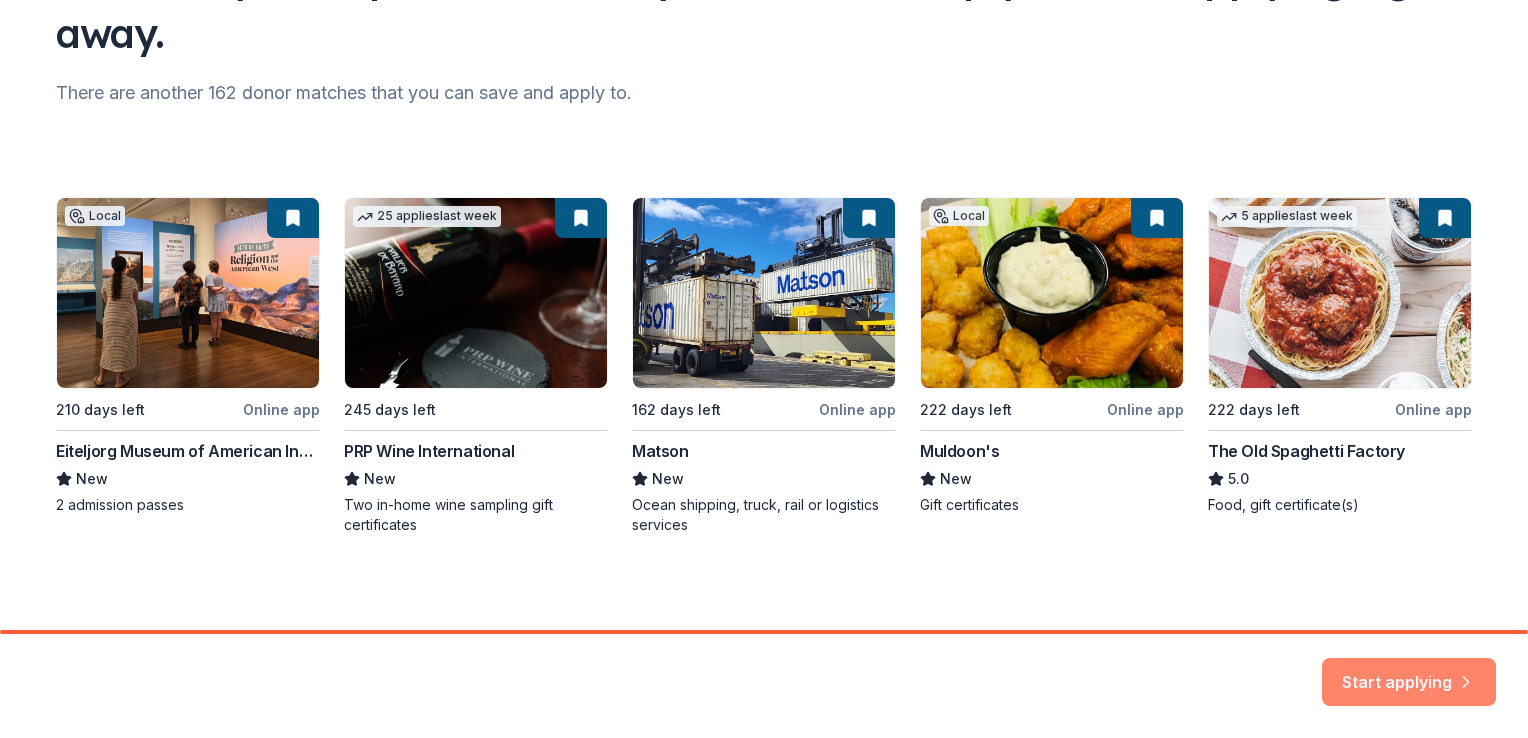 click on "Start applying" at bounding box center (1409, 670) 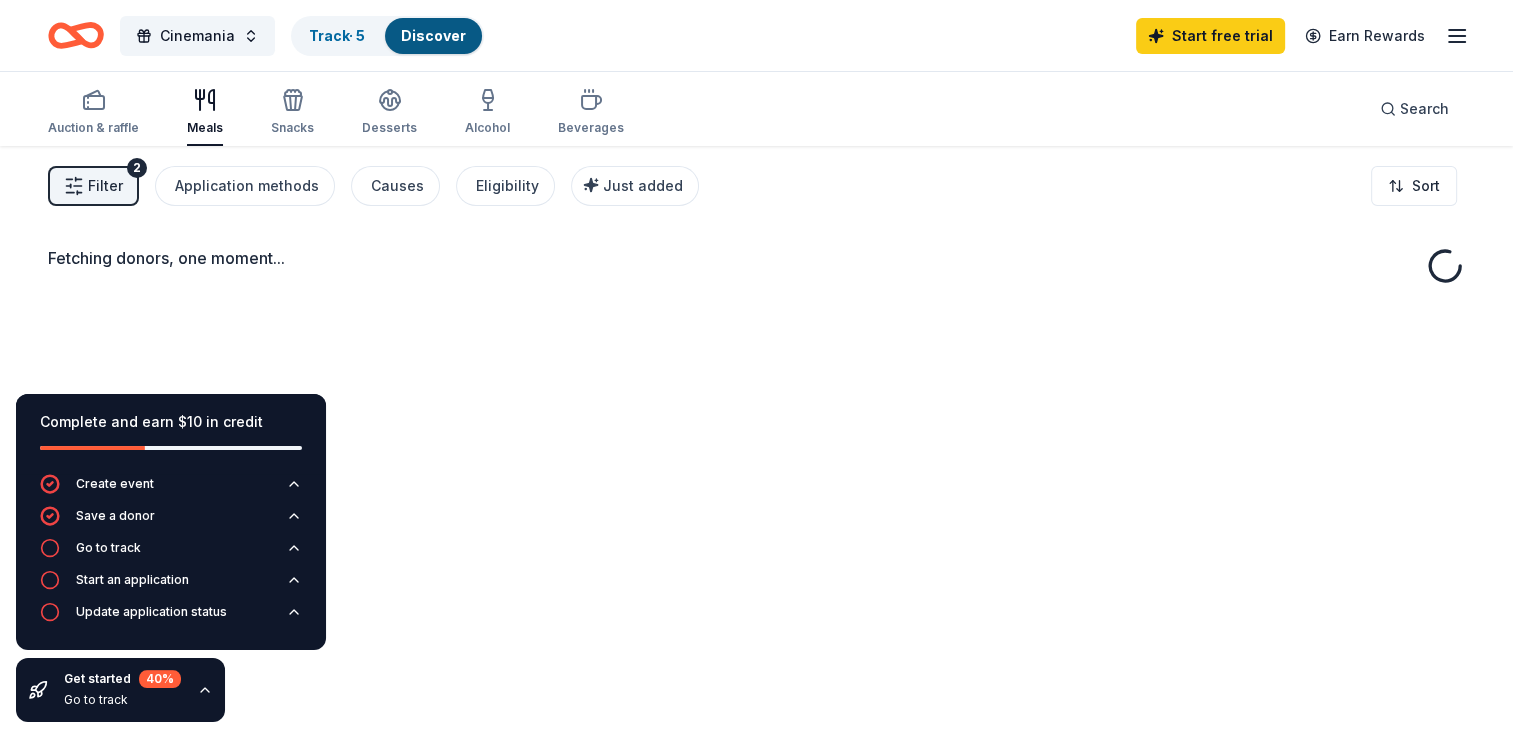 click on "Fetching donors, one moment..." at bounding box center (756, 515) 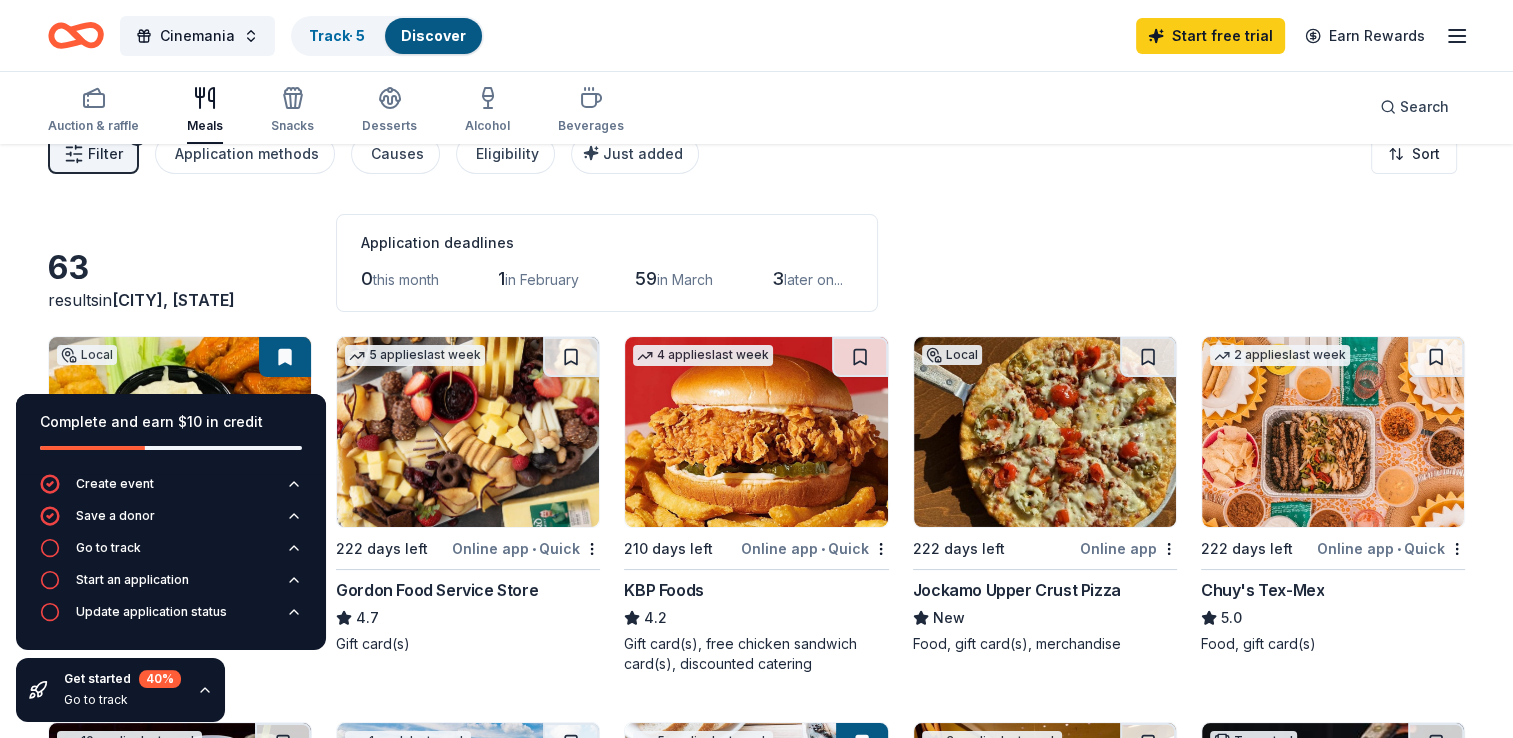 scroll, scrollTop: 0, scrollLeft: 0, axis: both 